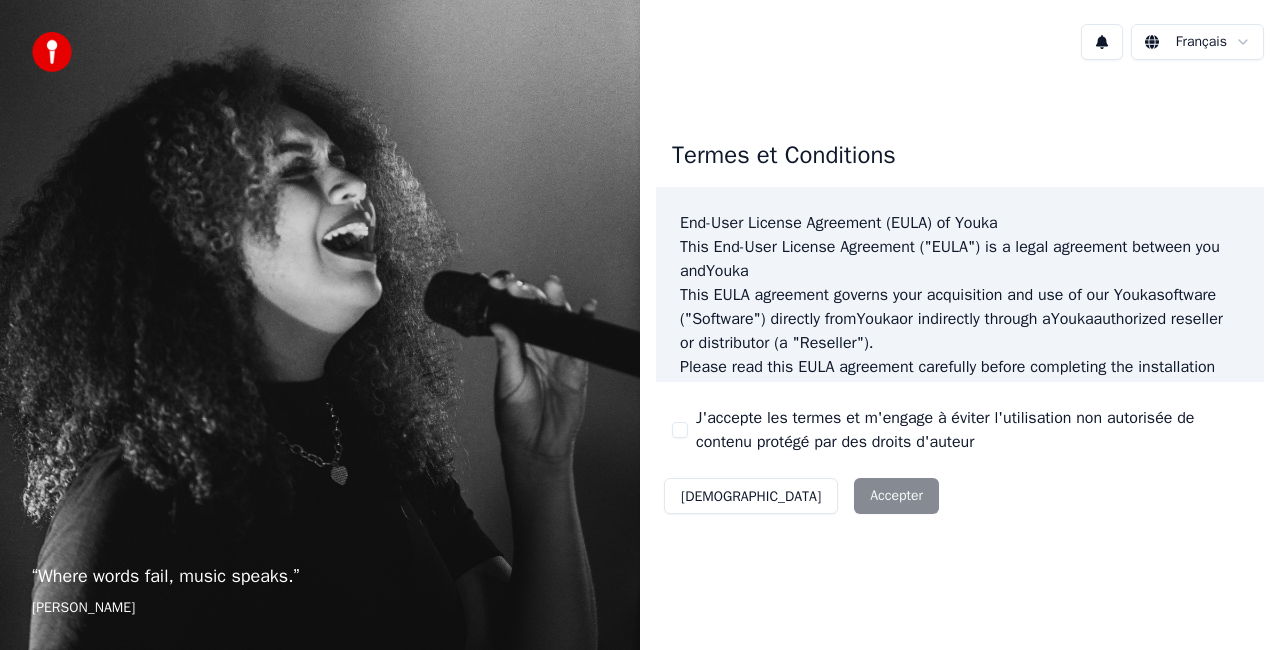 scroll, scrollTop: 0, scrollLeft: 0, axis: both 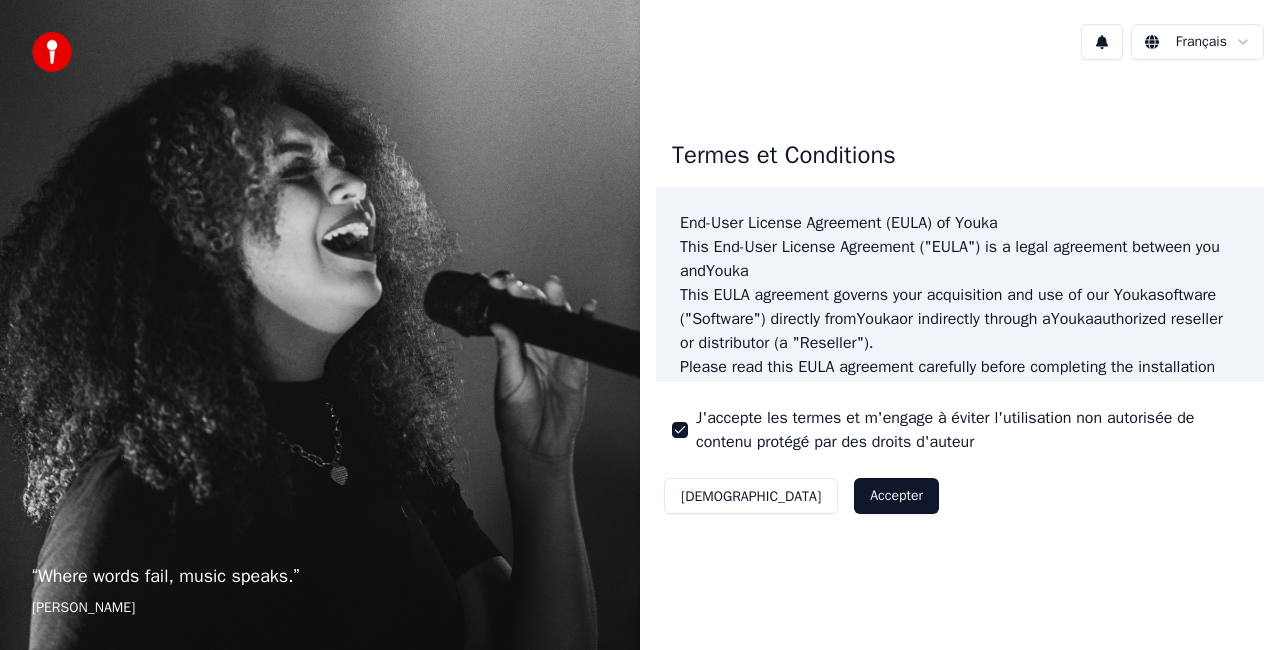 click on "Accepter" at bounding box center [896, 496] 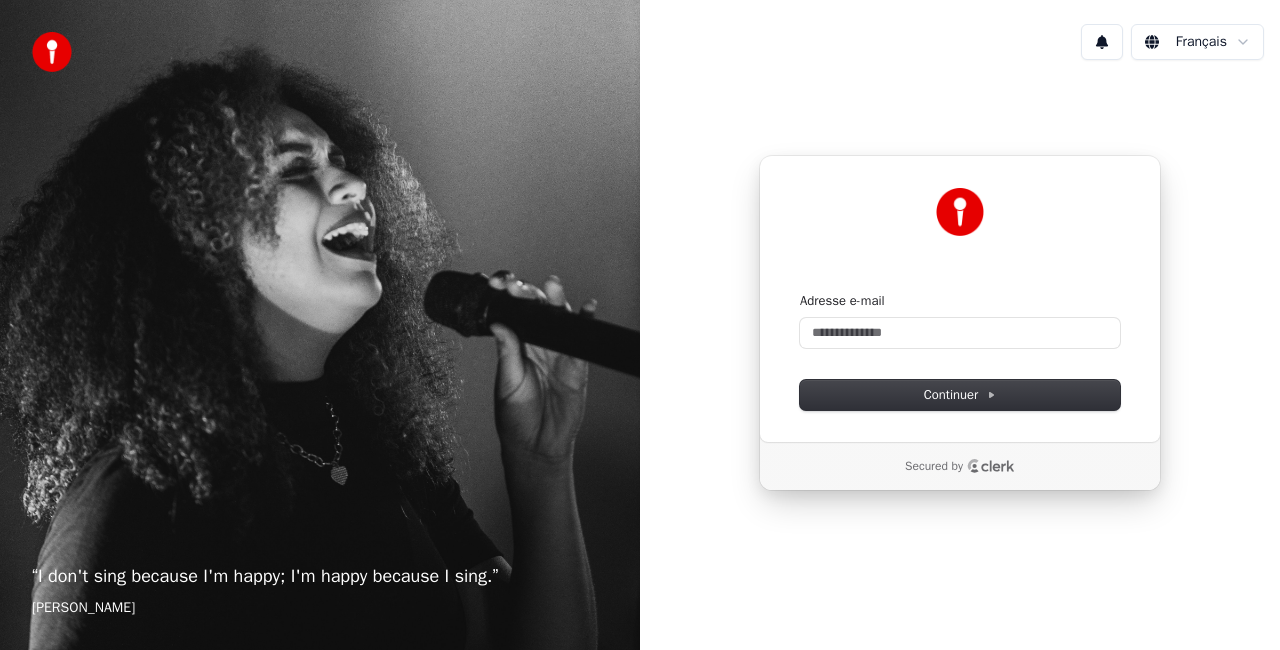 click on "Adresse e-mail" at bounding box center [960, 320] 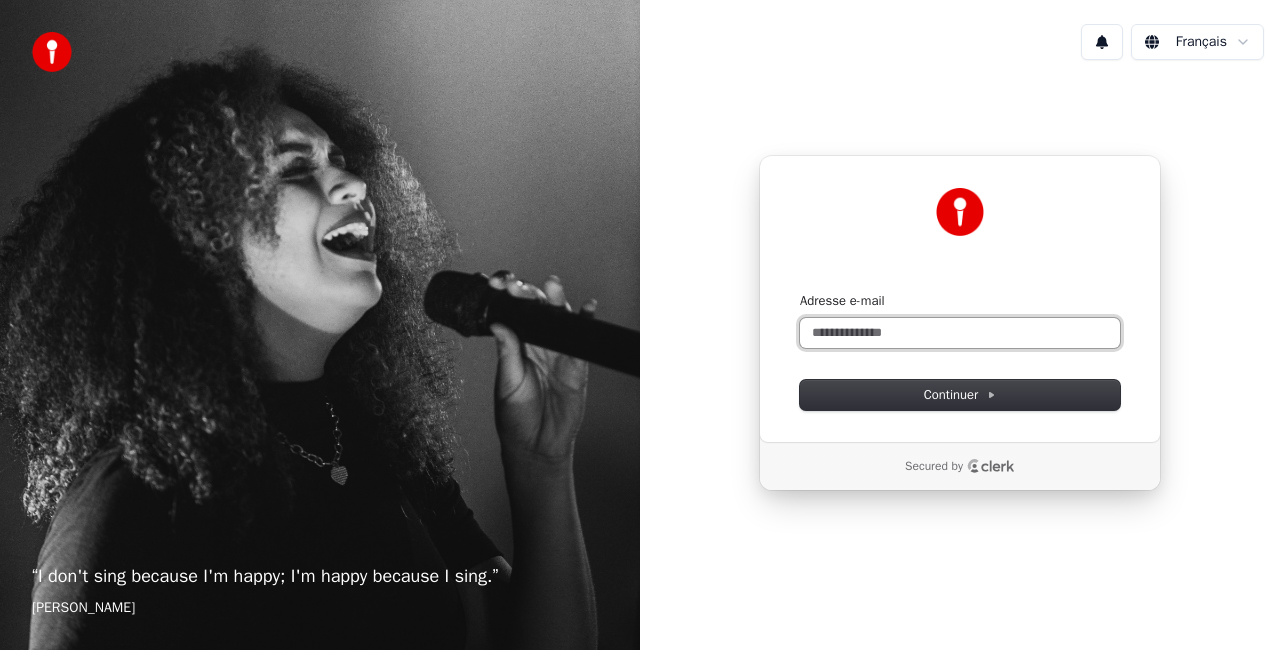click on "Adresse e-mail" at bounding box center (960, 333) 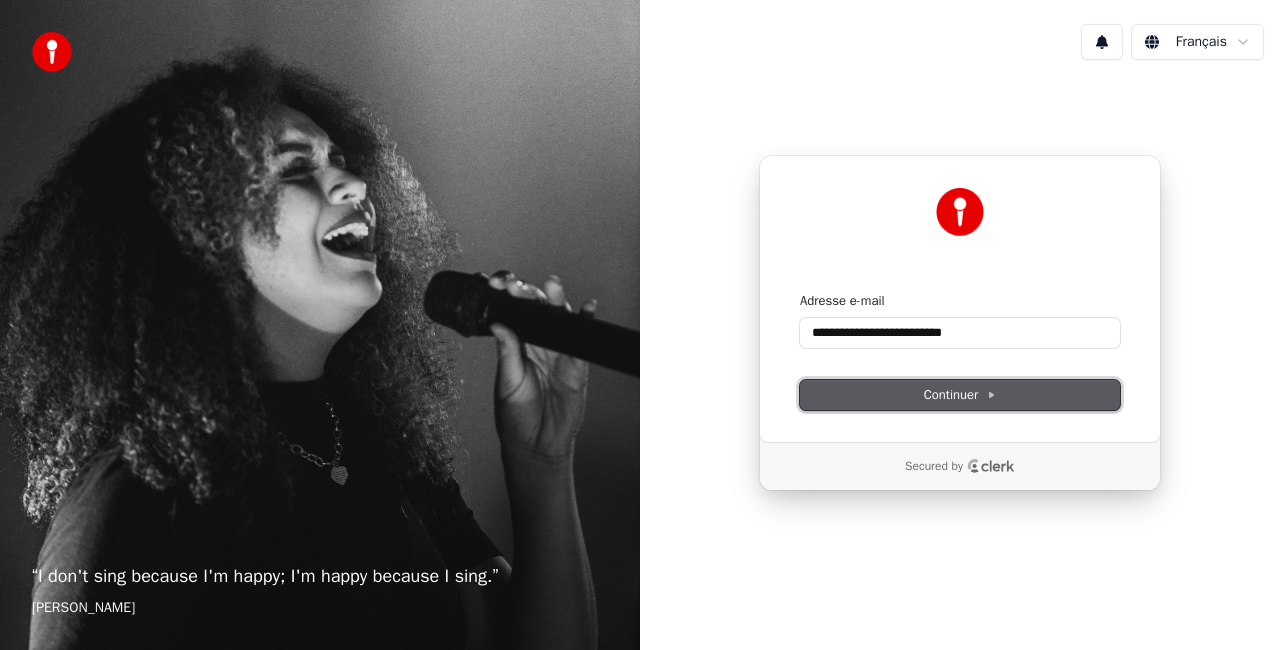 click on "Continuer" at bounding box center (960, 395) 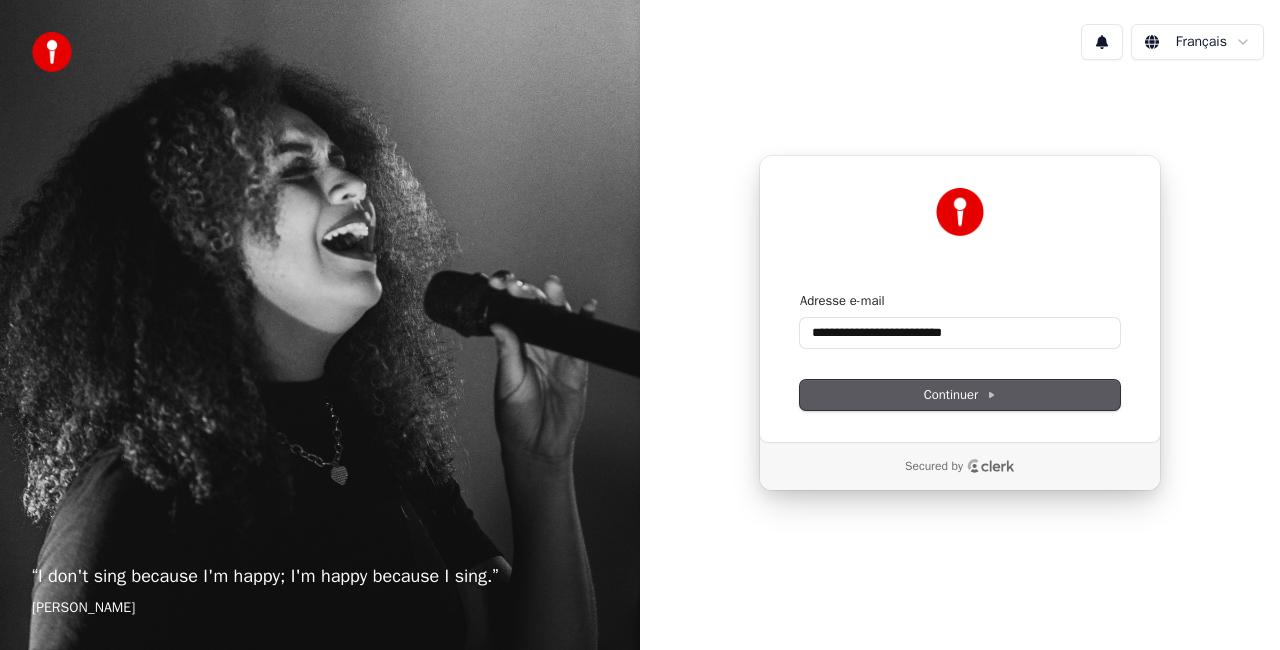 type on "**********" 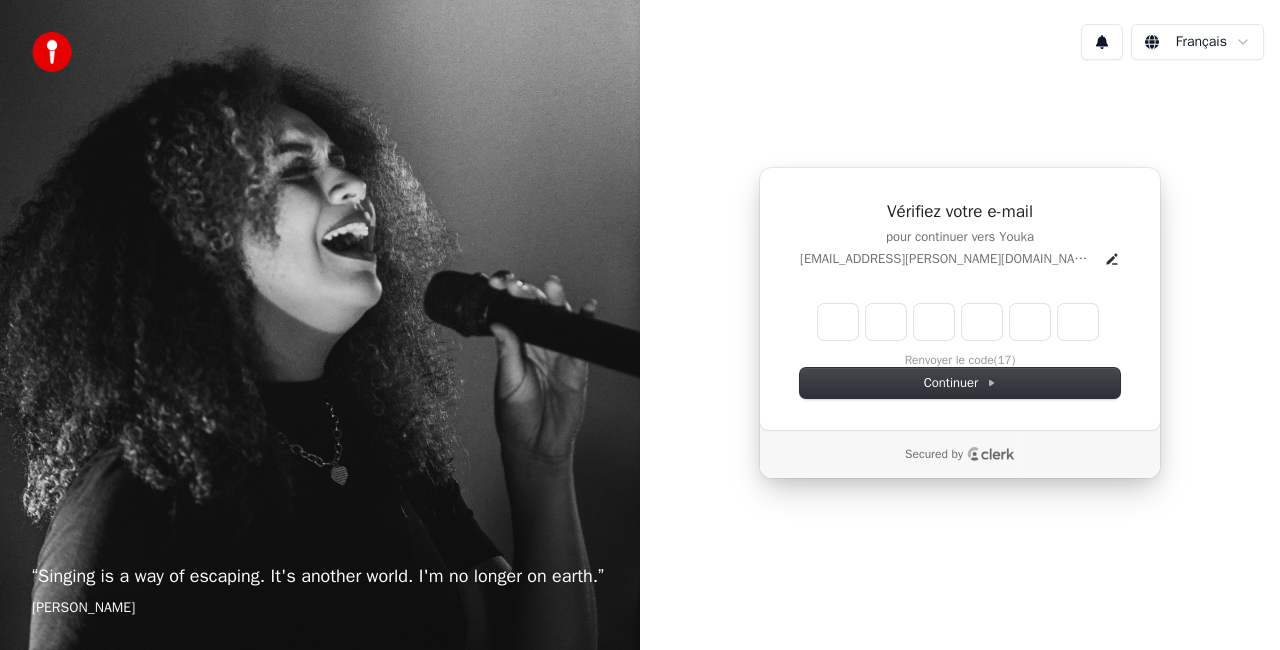 type on "*" 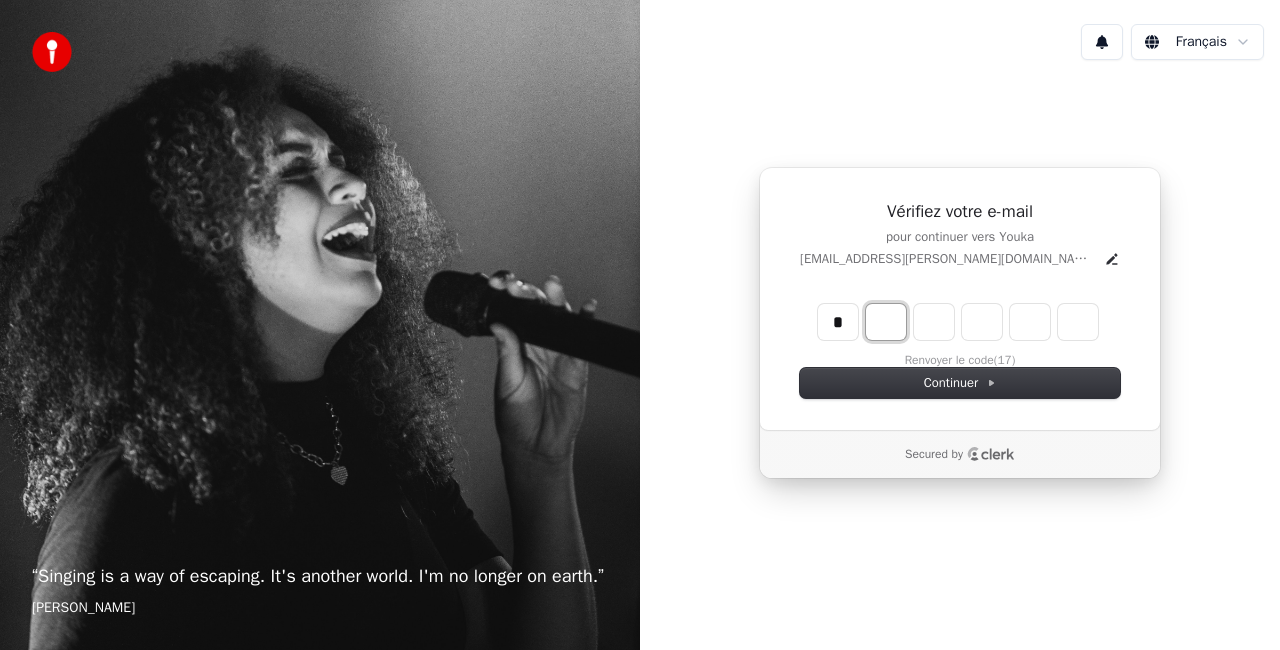 type on "*" 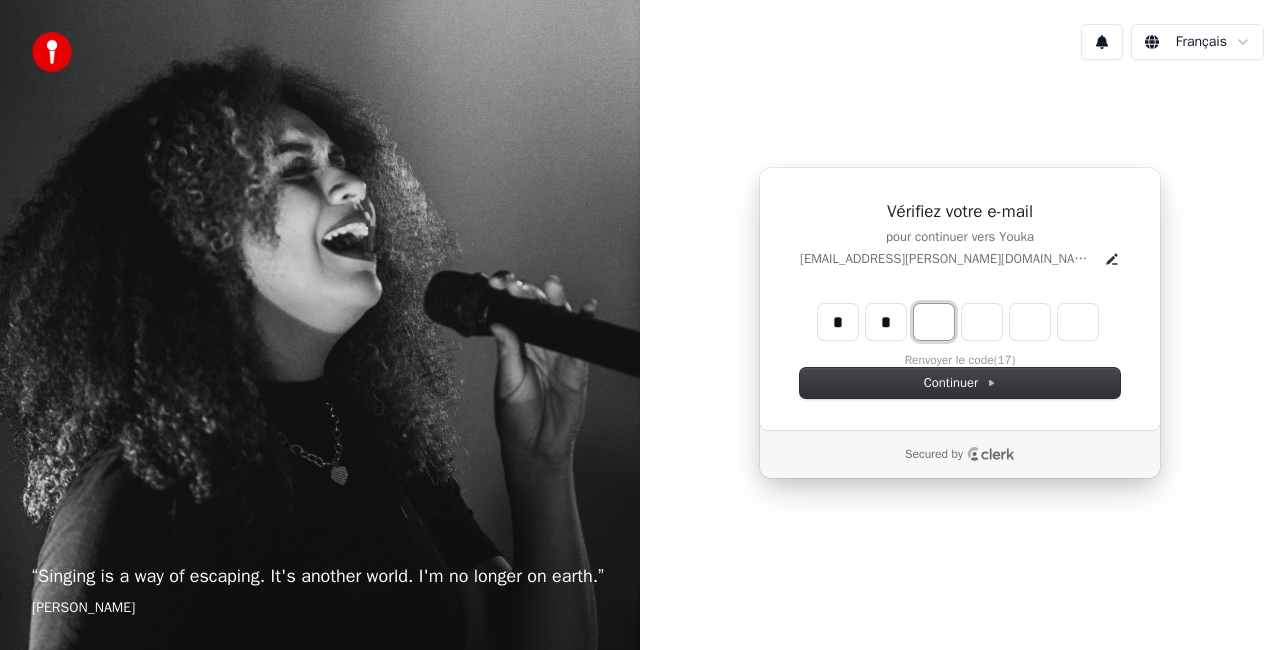 type on "**" 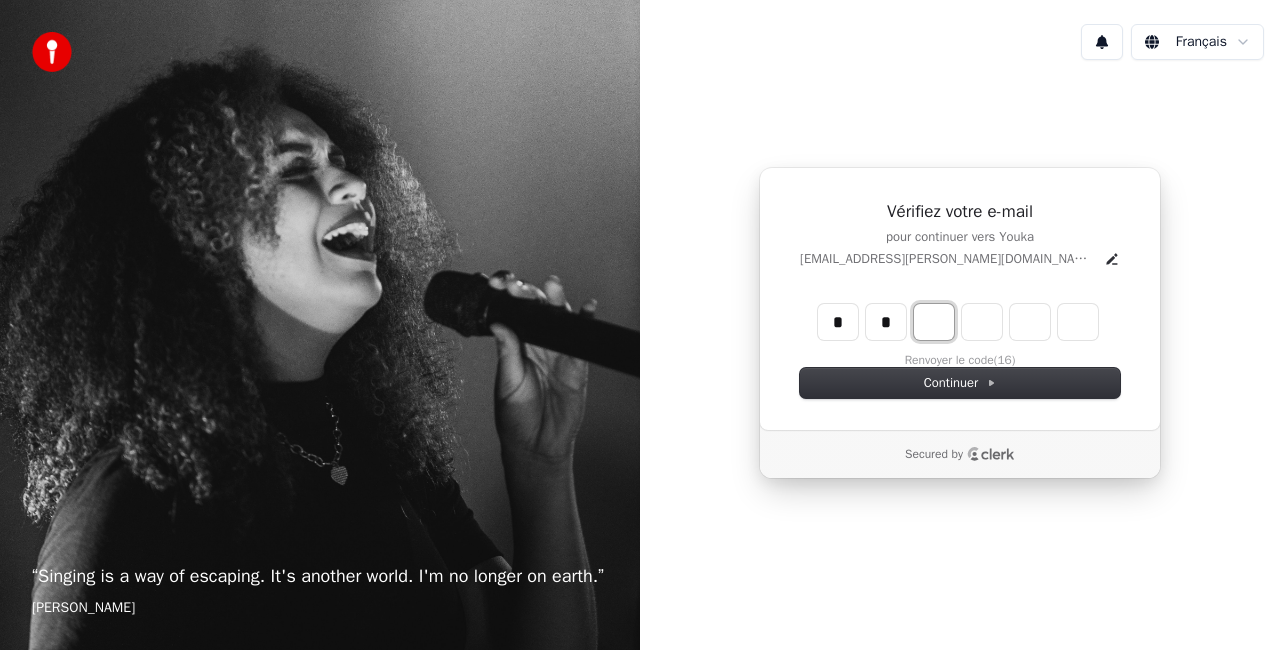 type on "*" 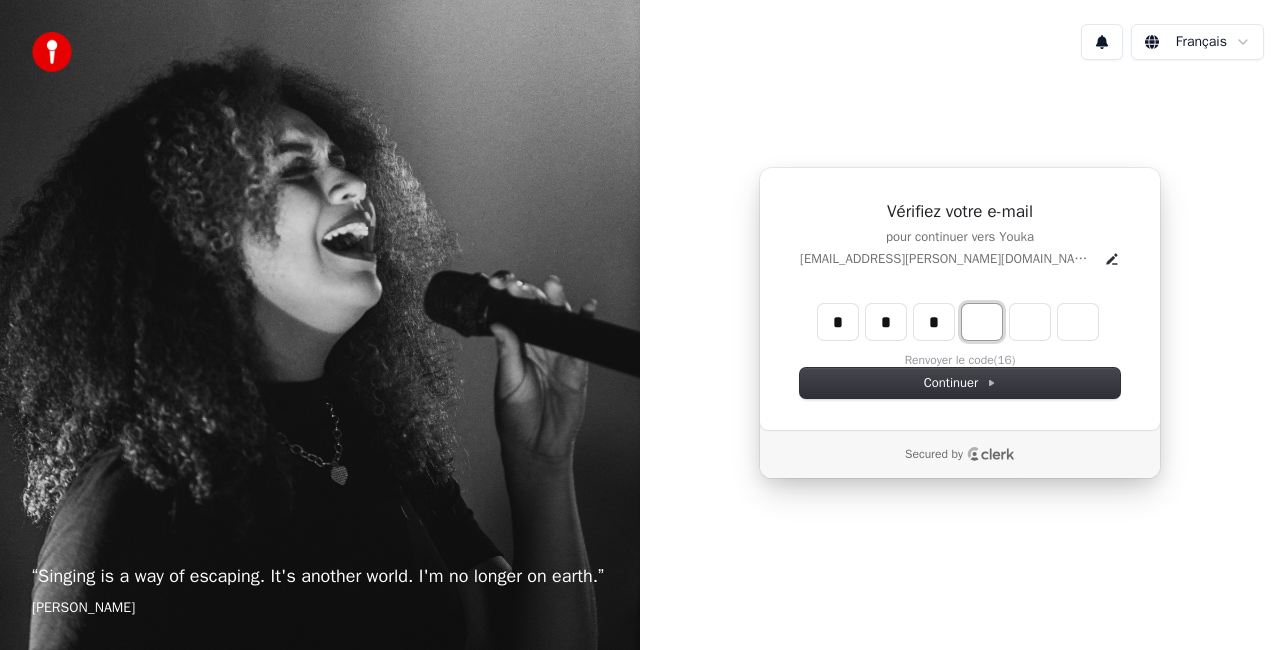 type on "***" 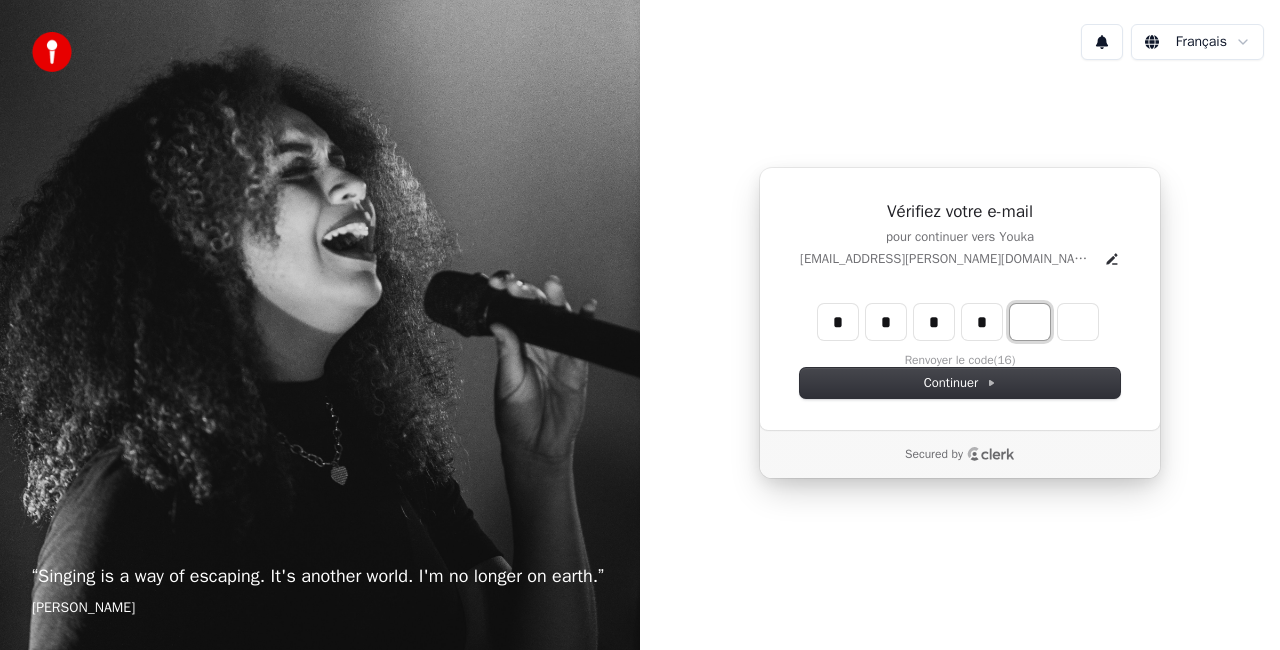 type on "****" 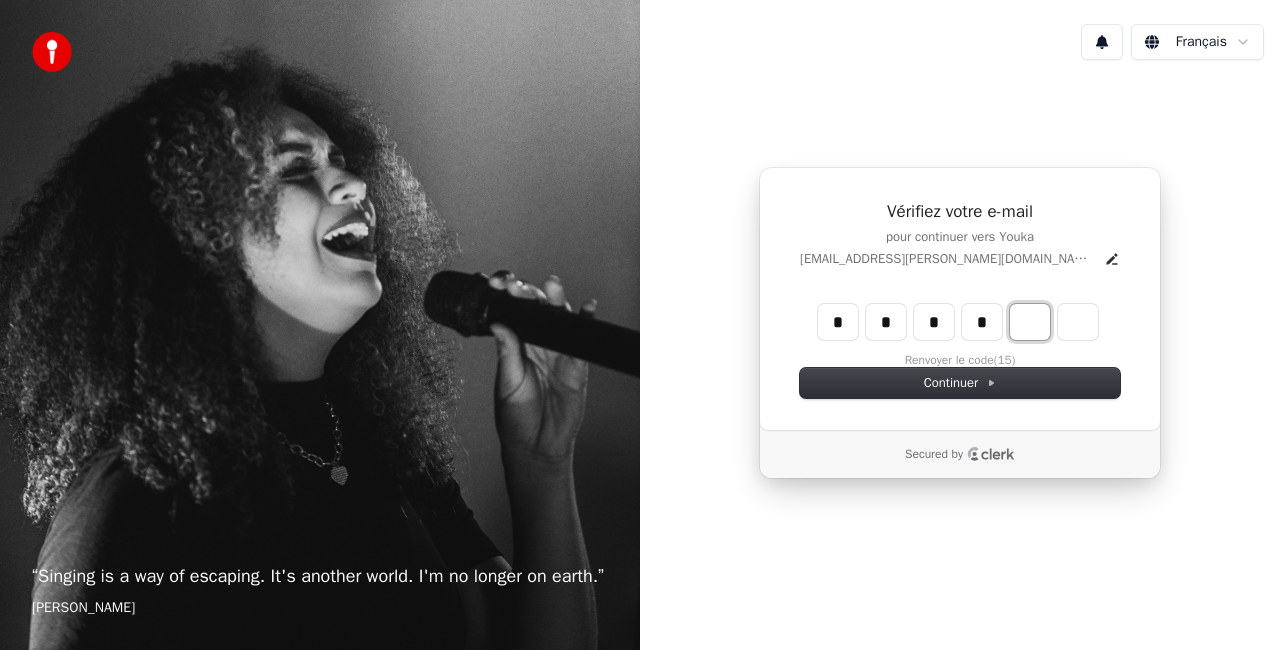 type on "*" 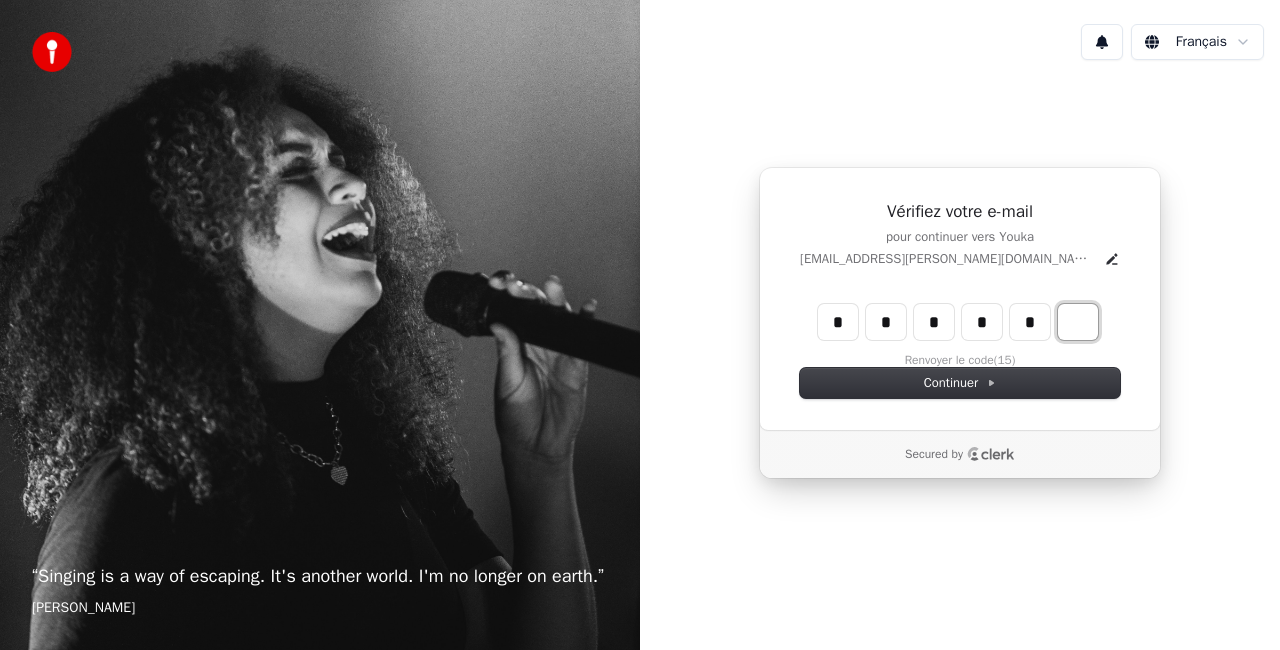 type on "******" 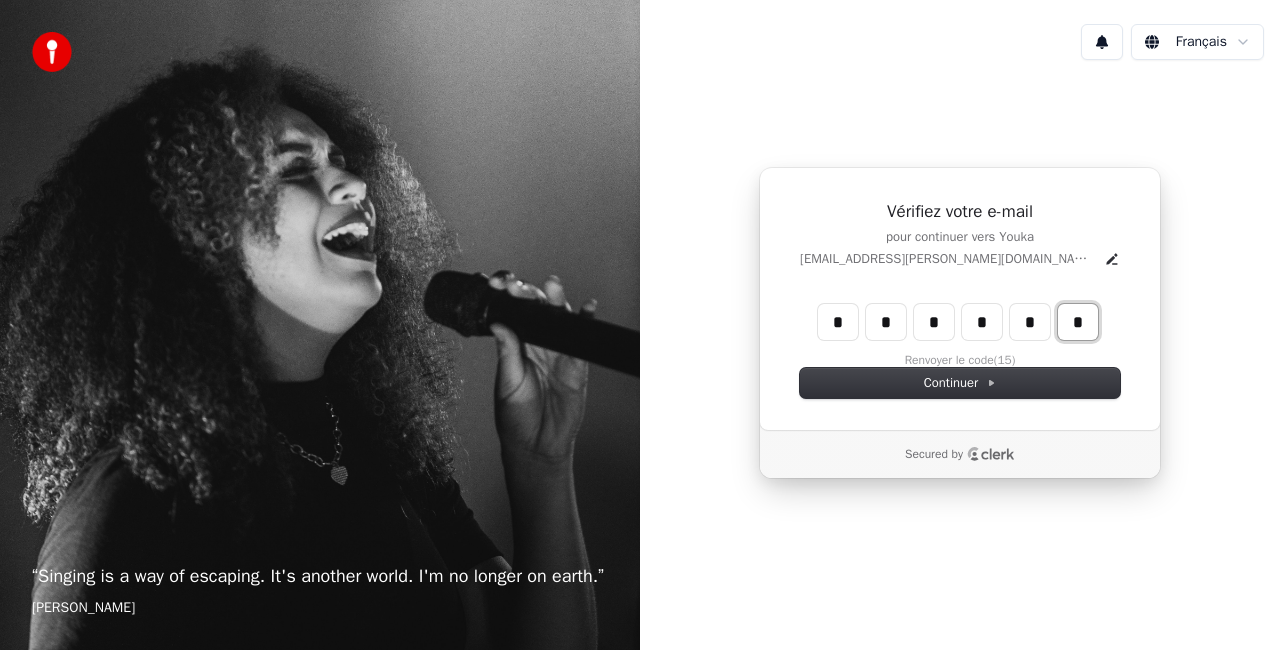 type on "*" 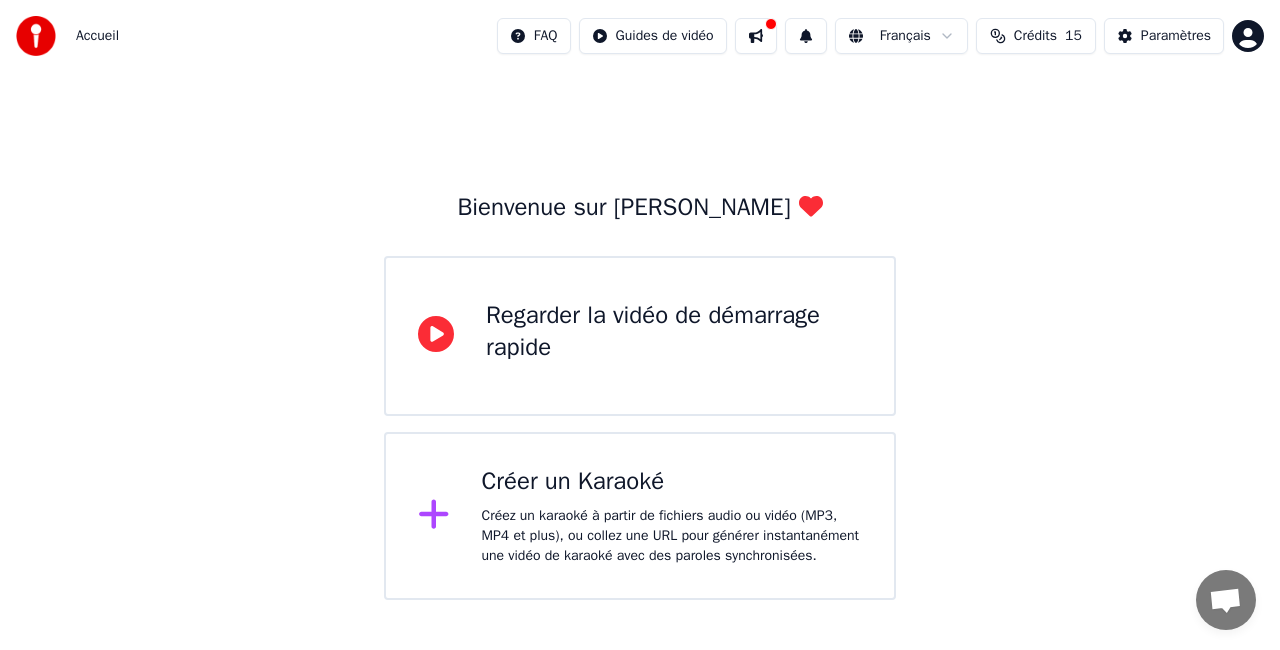 click on "Créez un karaoké à partir de fichiers audio ou vidéo (MP3, MP4 et plus), ou collez une URL pour générer instantanément une vidéo de karaoké avec des paroles synchronisées." at bounding box center (672, 536) 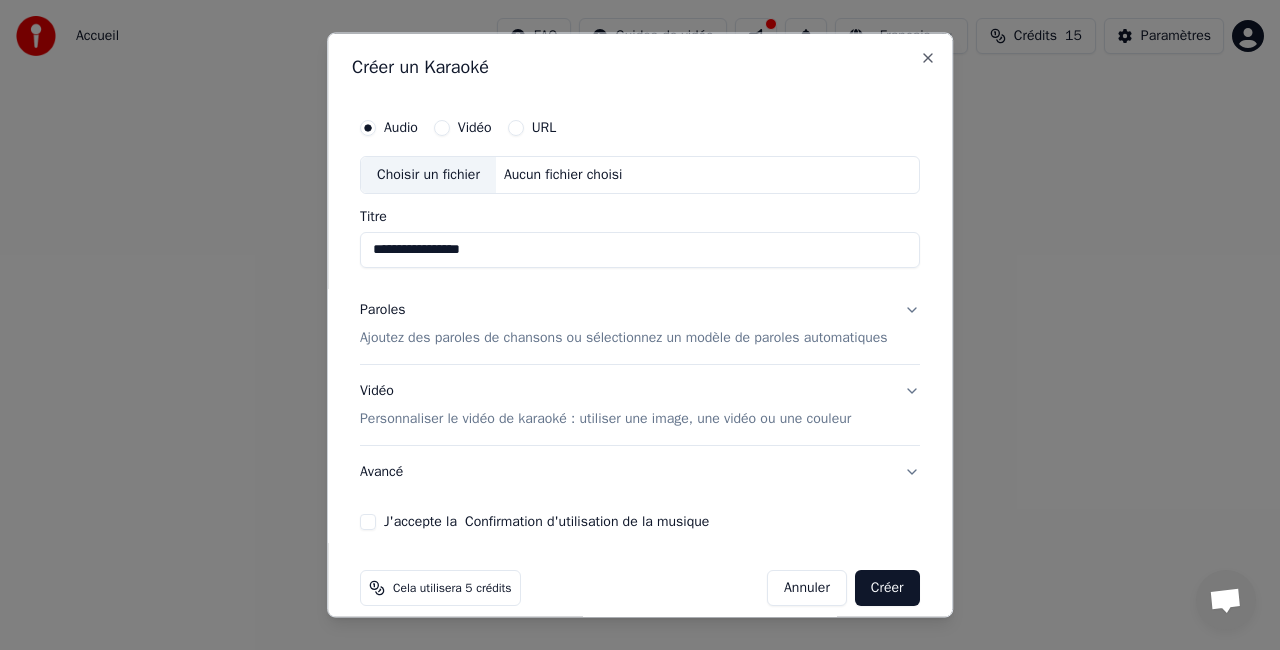 click on "**********" at bounding box center (640, 249) 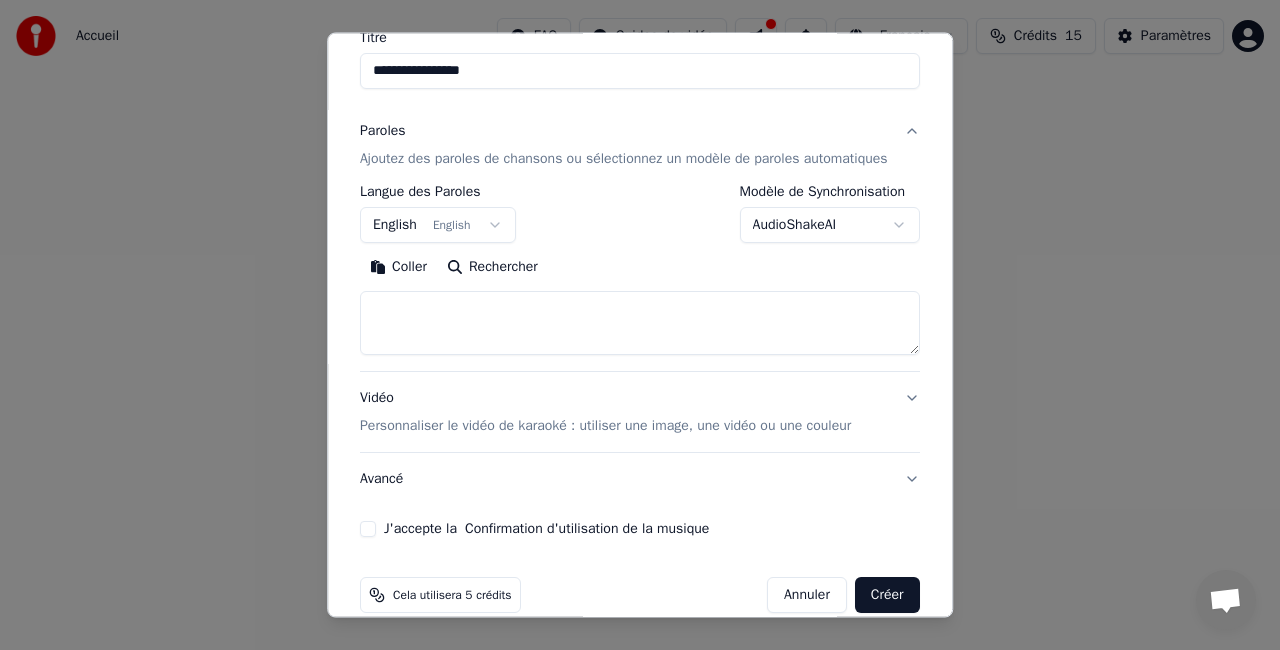 scroll, scrollTop: 224, scrollLeft: 0, axis: vertical 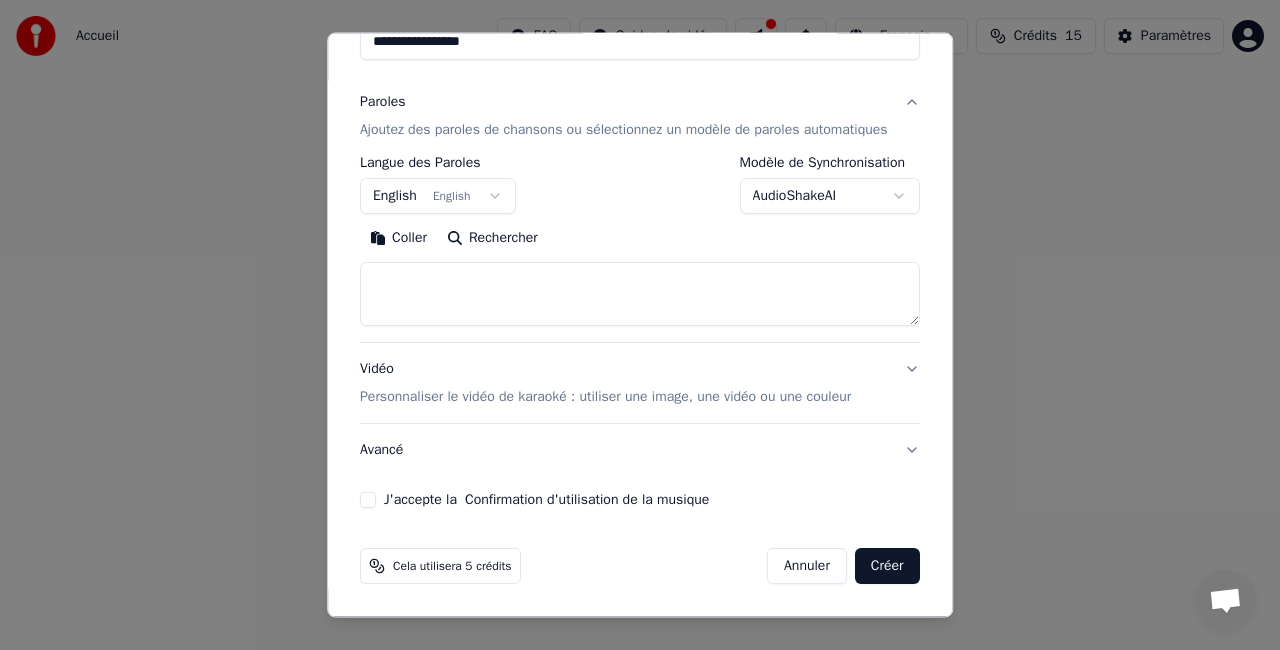 click on "Personnaliser le vidéo de karaoké : utiliser une image, une vidéo ou une couleur" at bounding box center (605, 397) 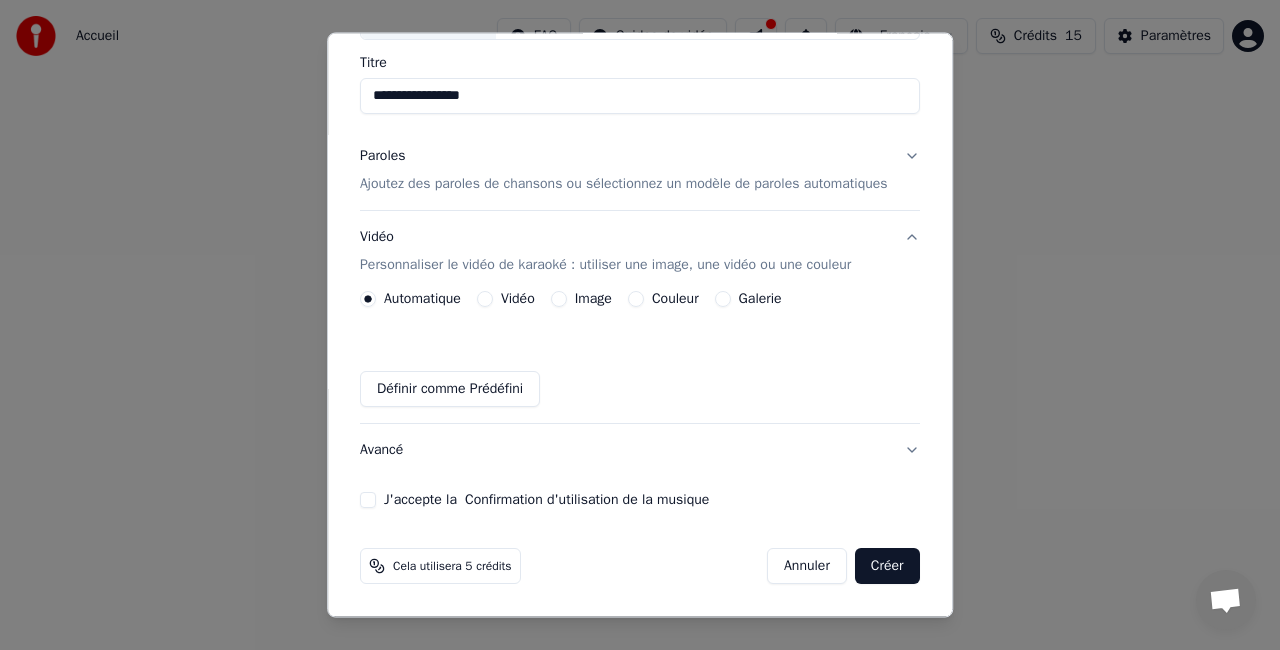 scroll, scrollTop: 170, scrollLeft: 0, axis: vertical 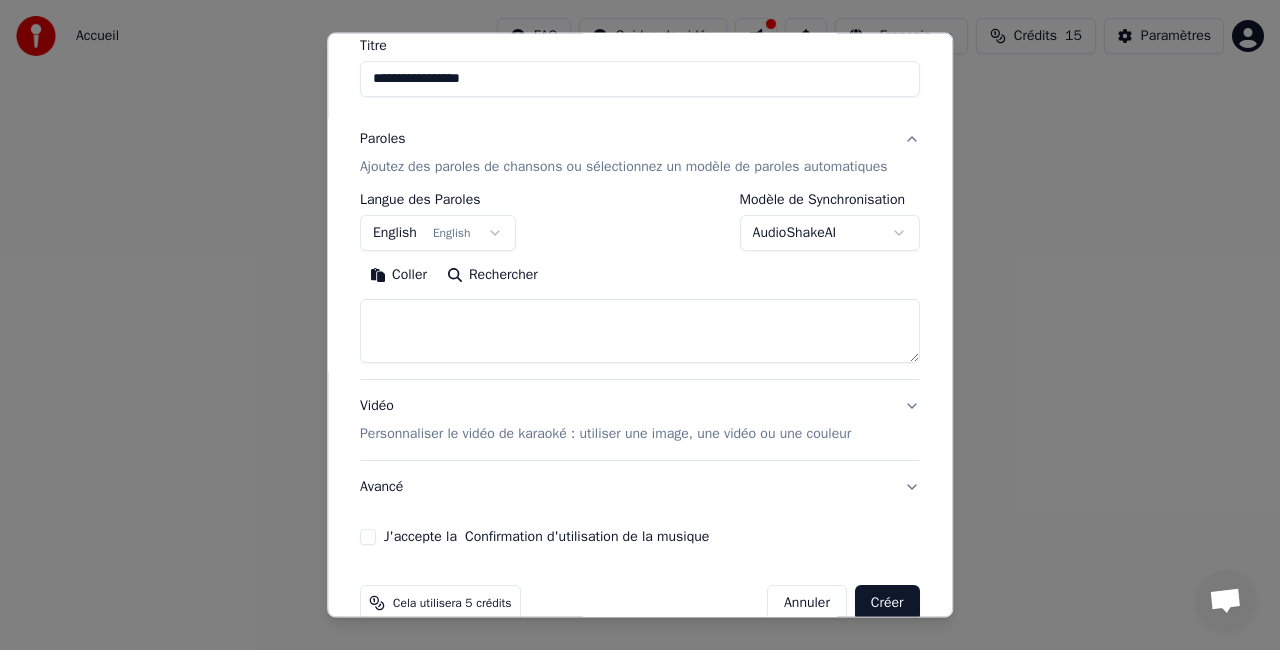click on "**********" at bounding box center [640, 300] 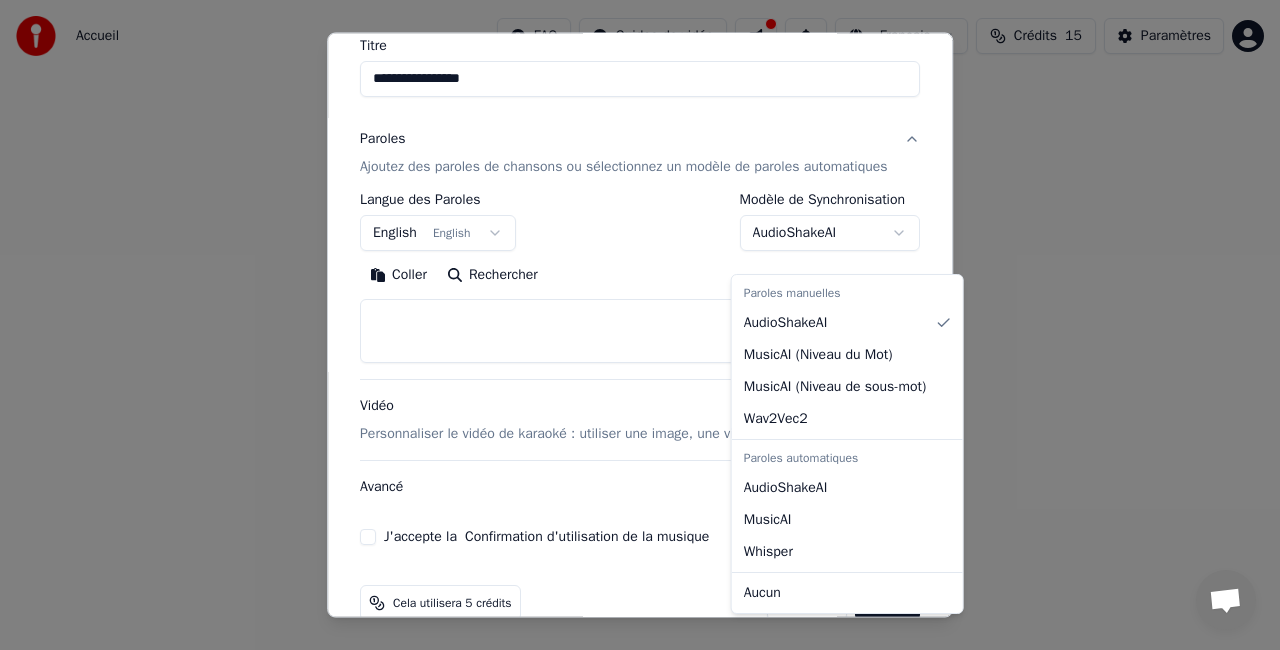 select on "****" 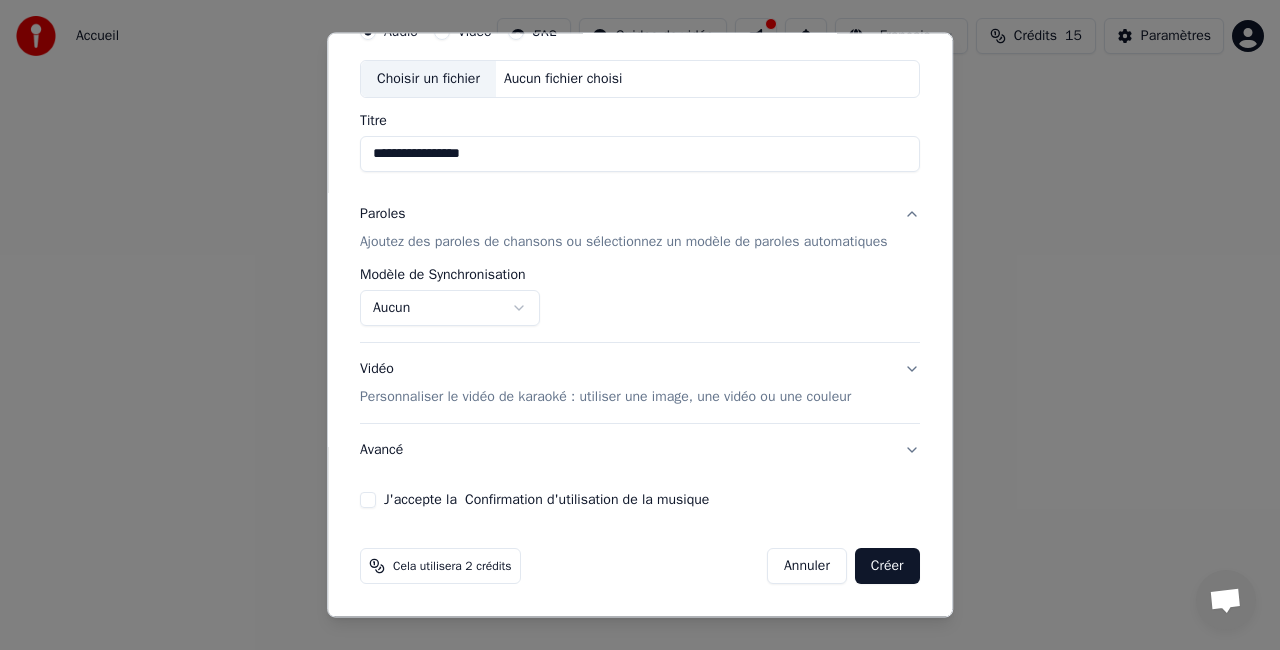 scroll, scrollTop: 112, scrollLeft: 0, axis: vertical 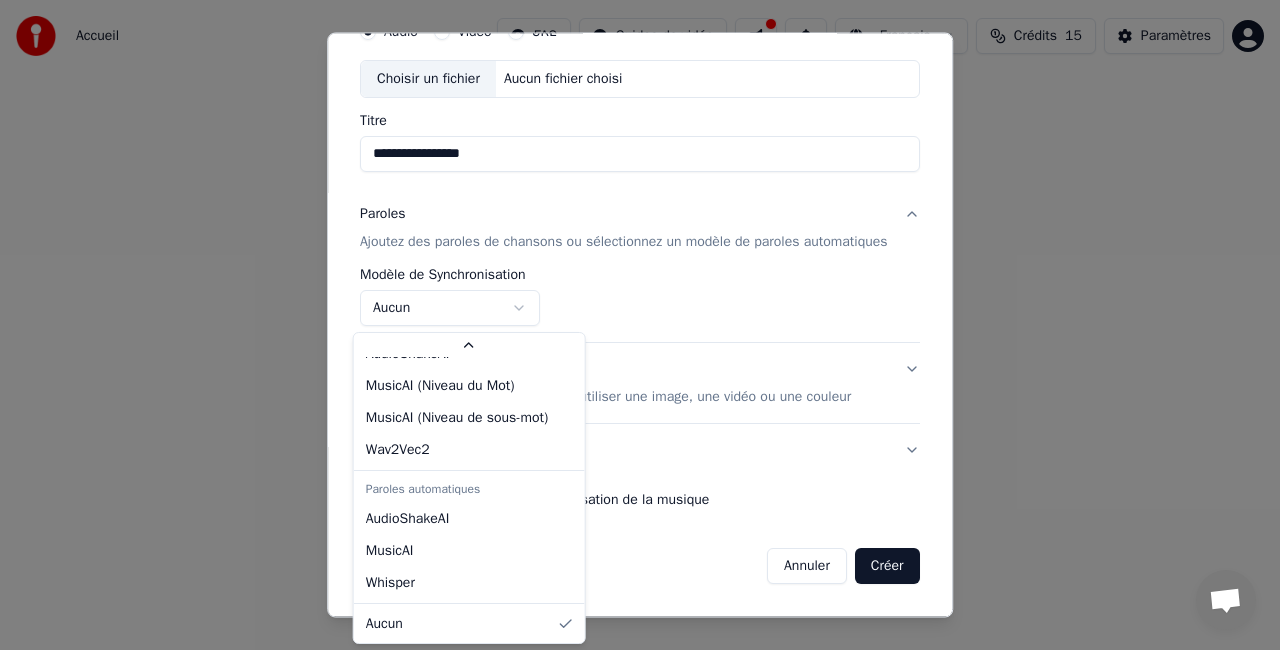 click on "**********" at bounding box center (640, 300) 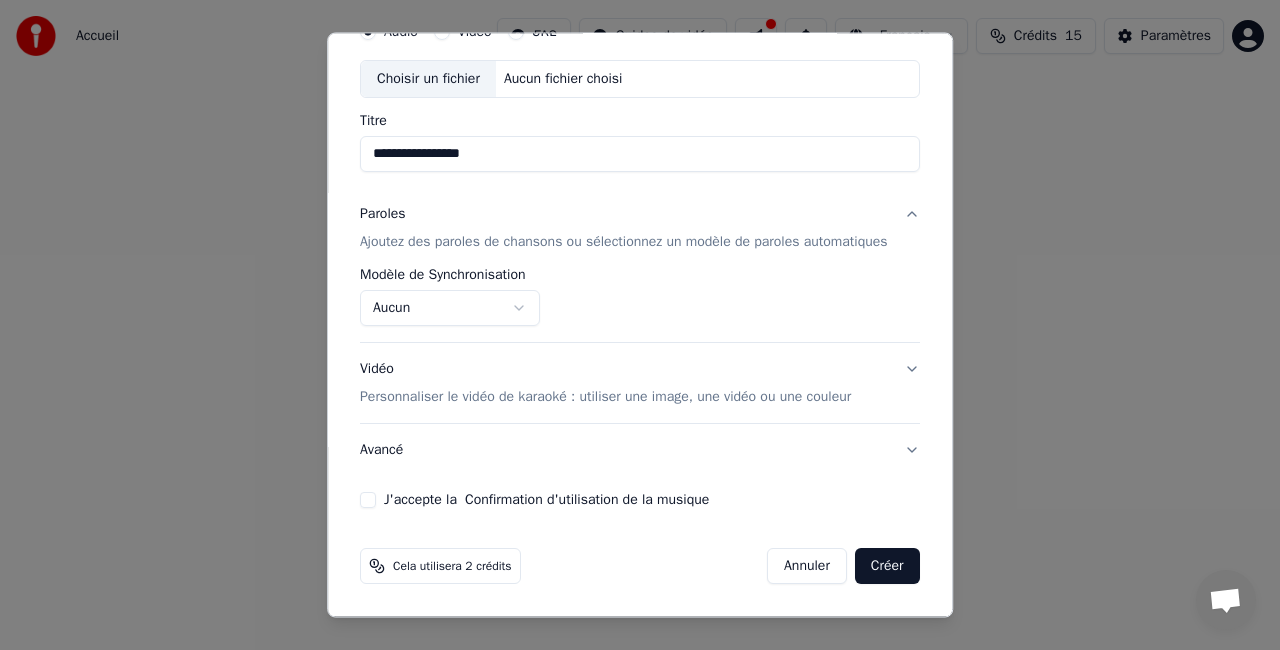 click on "Aucun" at bounding box center (450, 308) 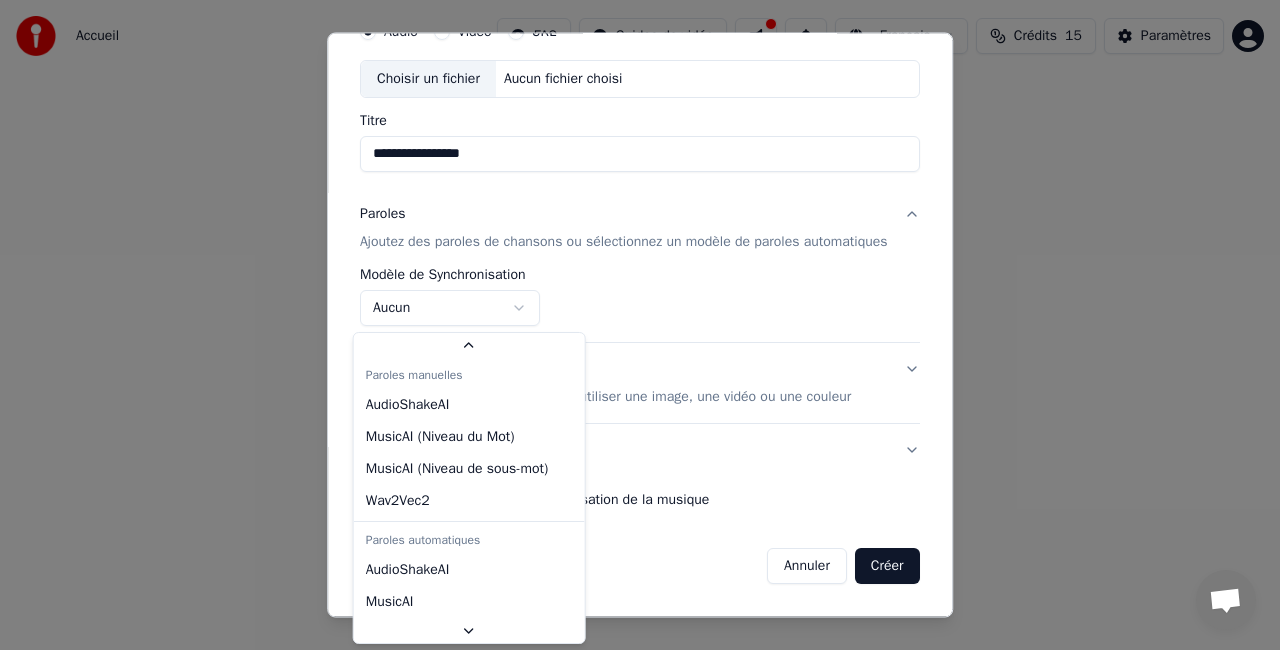 scroll, scrollTop: 71, scrollLeft: 0, axis: vertical 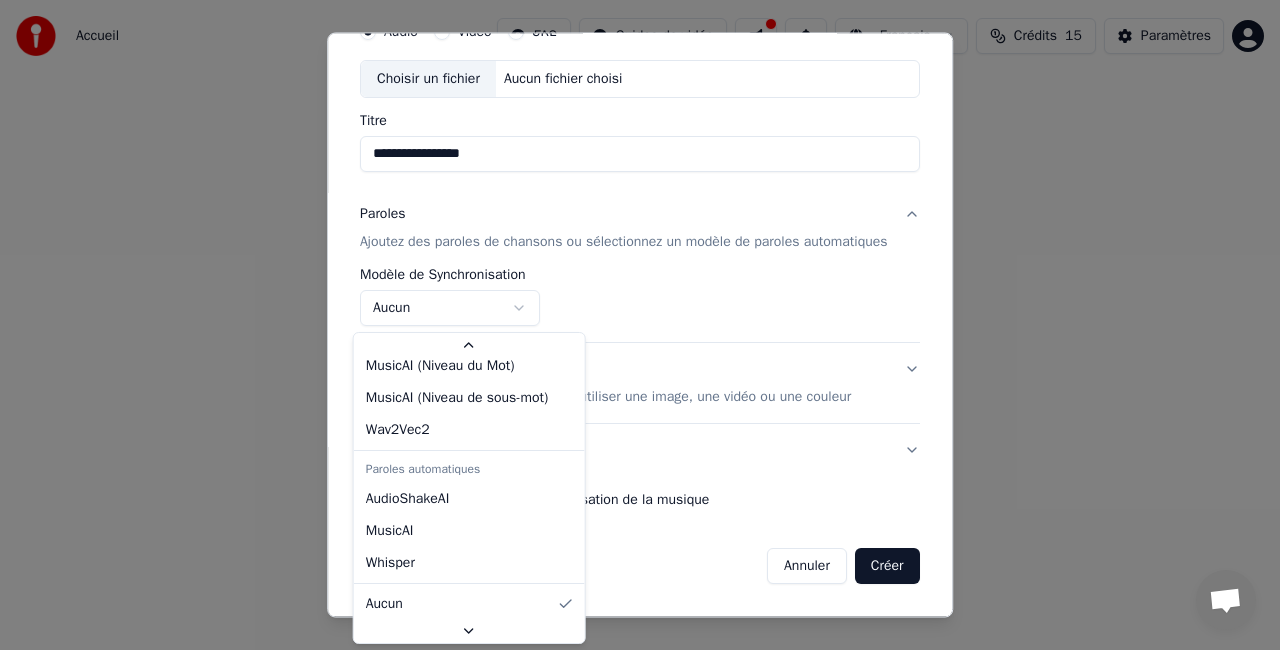 click on "**********" at bounding box center (640, 300) 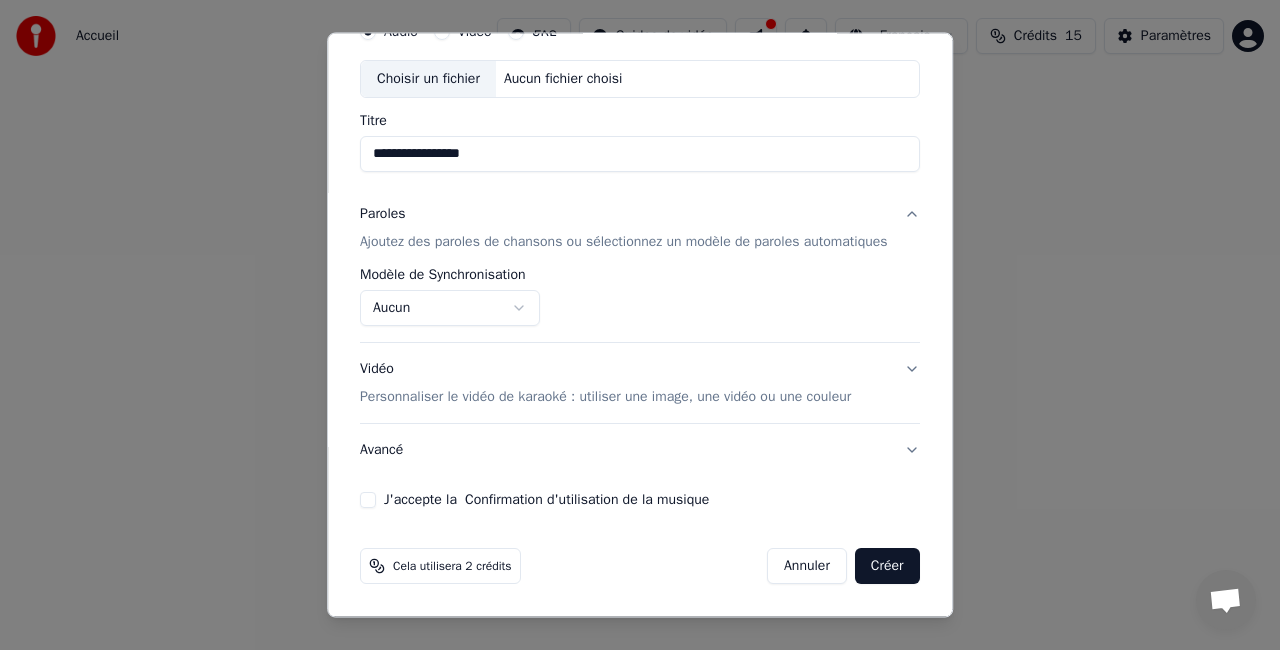 click on "Personnaliser le vidéo de karaoké : utiliser une image, une vidéo ou une couleur" at bounding box center [605, 397] 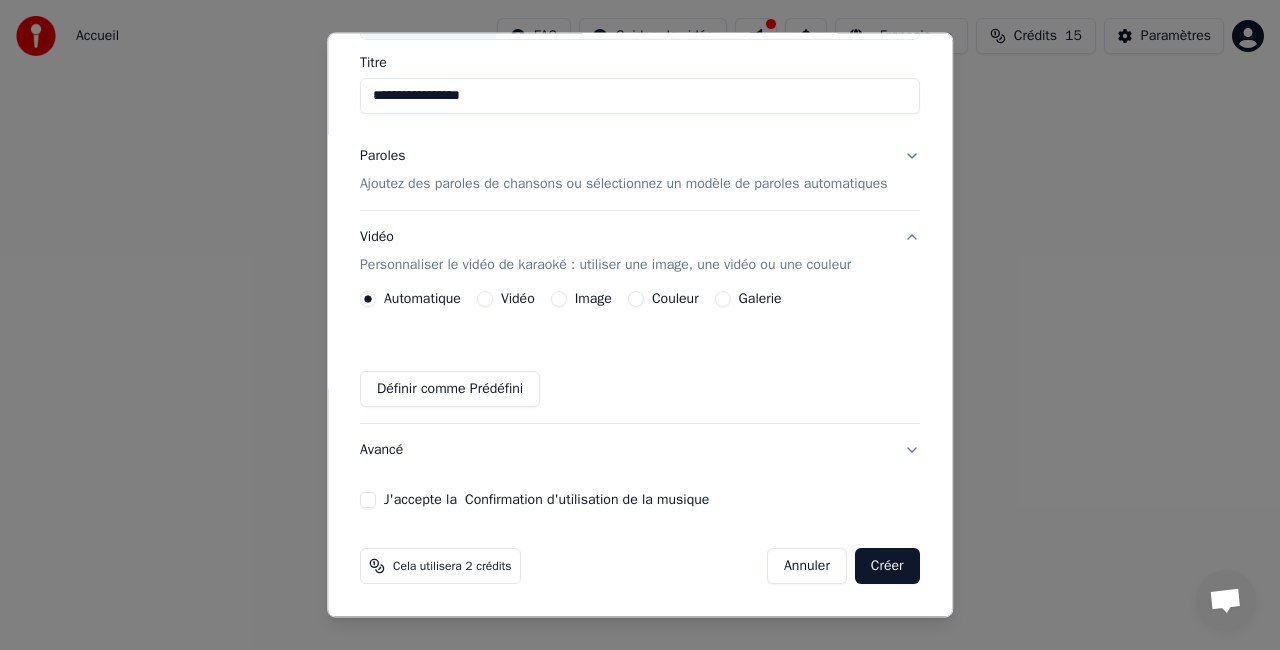 scroll, scrollTop: 54, scrollLeft: 0, axis: vertical 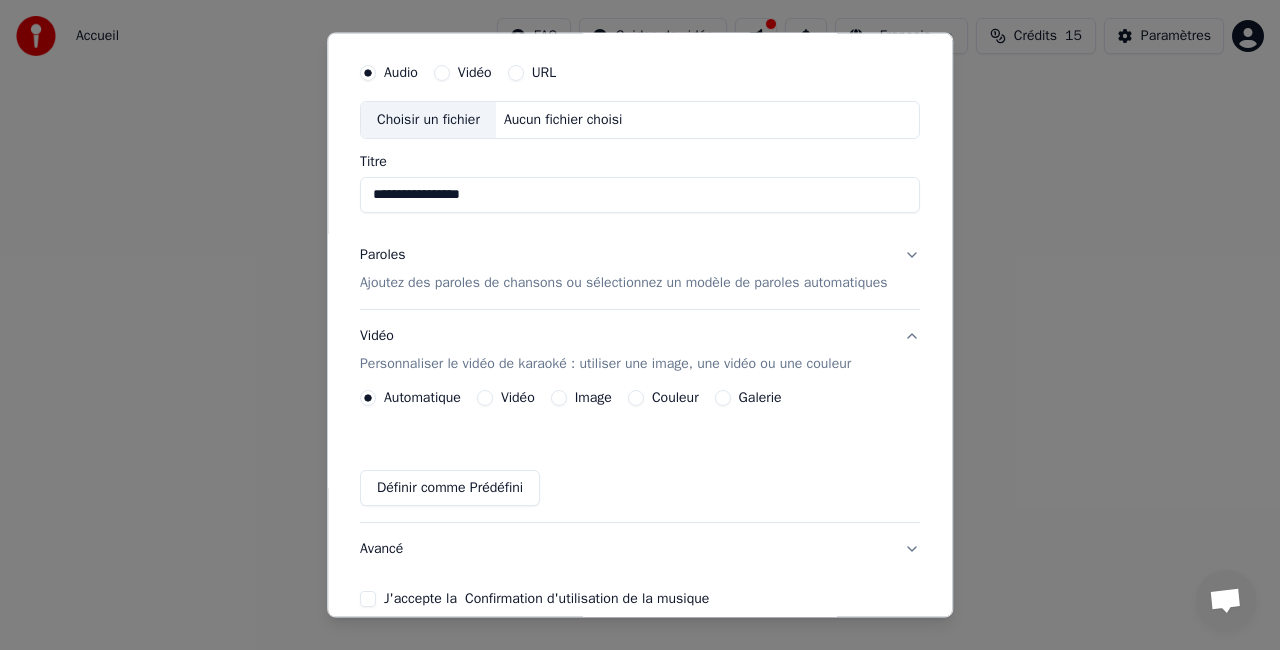 click on "Ajoutez des paroles de chansons ou sélectionnez un modèle de paroles automatiques" at bounding box center [624, 283] 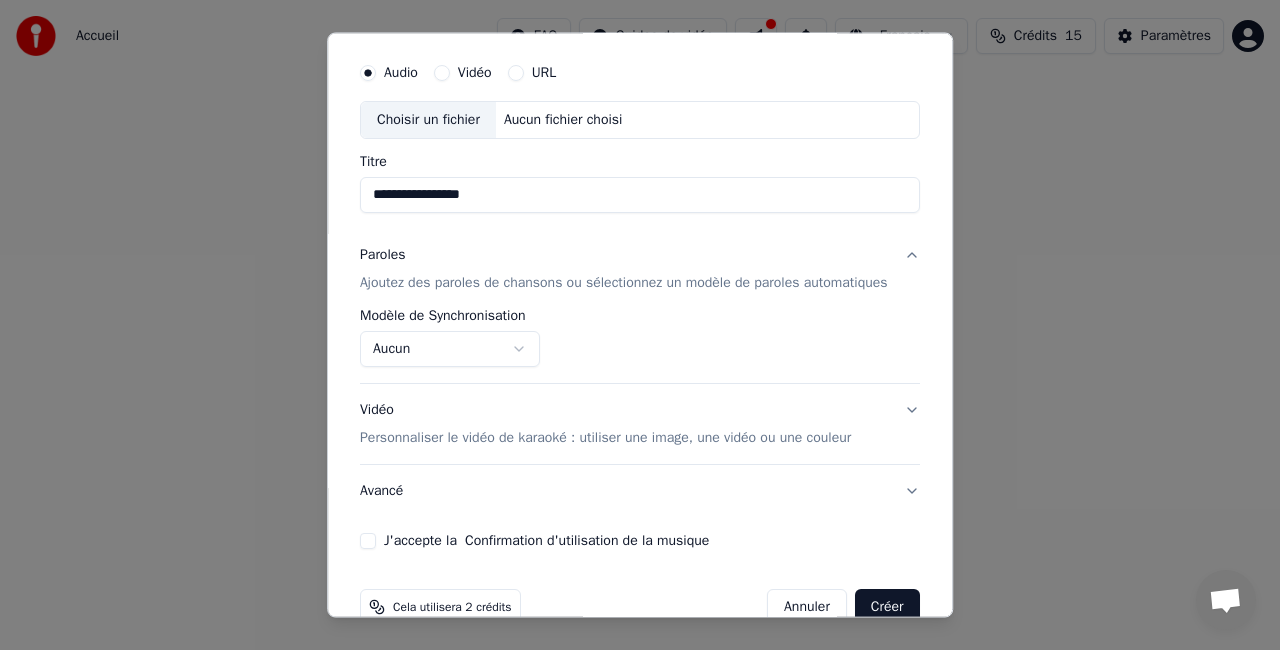 click on "Ajoutez des paroles de chansons ou sélectionnez un modèle de paroles automatiques" at bounding box center (624, 283) 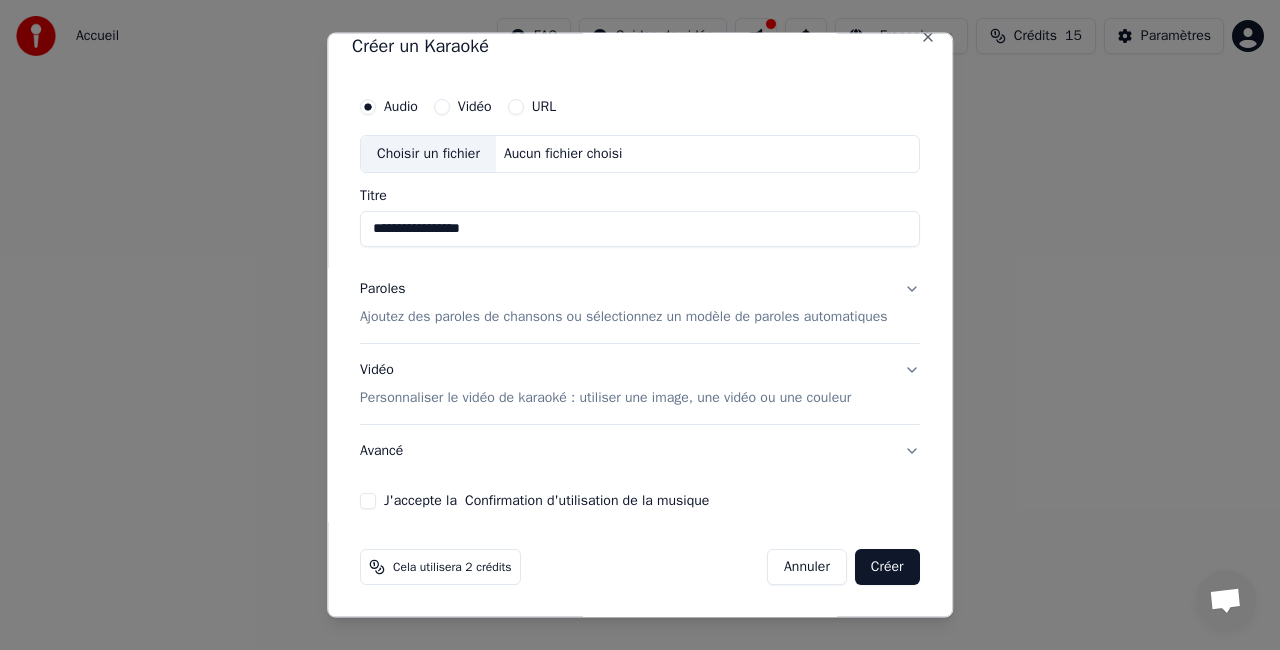 click on "Paroles Ajoutez des paroles de chansons ou sélectionnez un modèle de paroles automatiques" at bounding box center (624, 302) 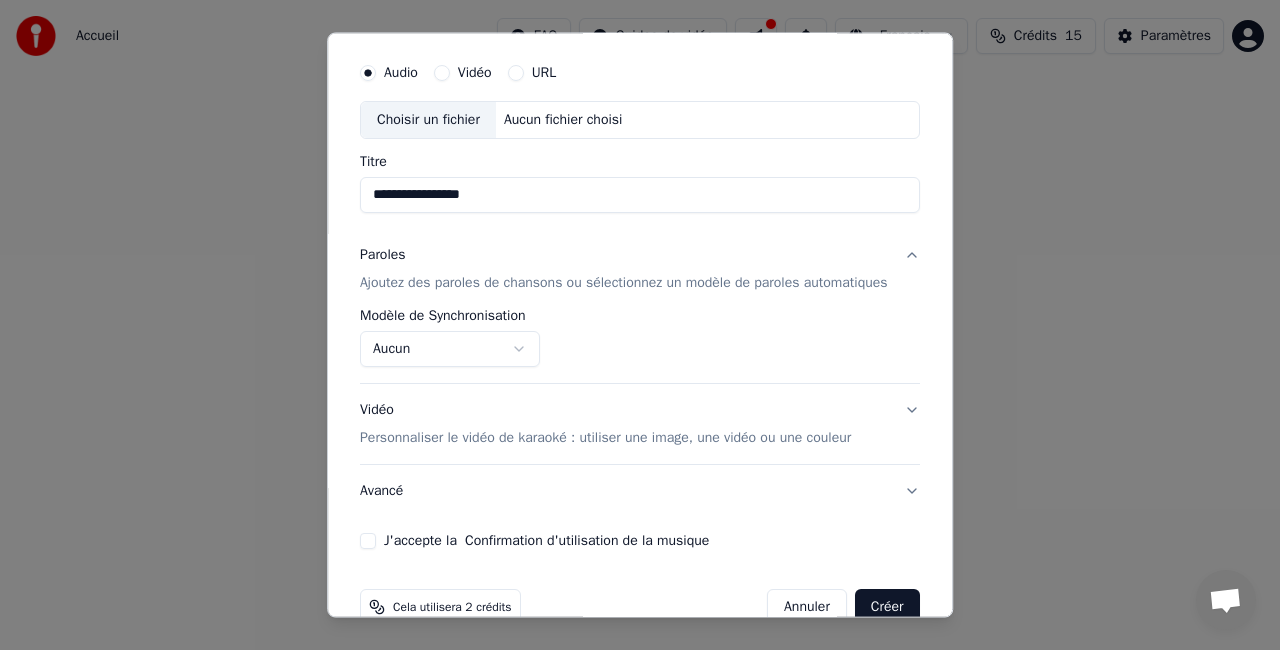 click on "Aucun" at bounding box center (450, 349) 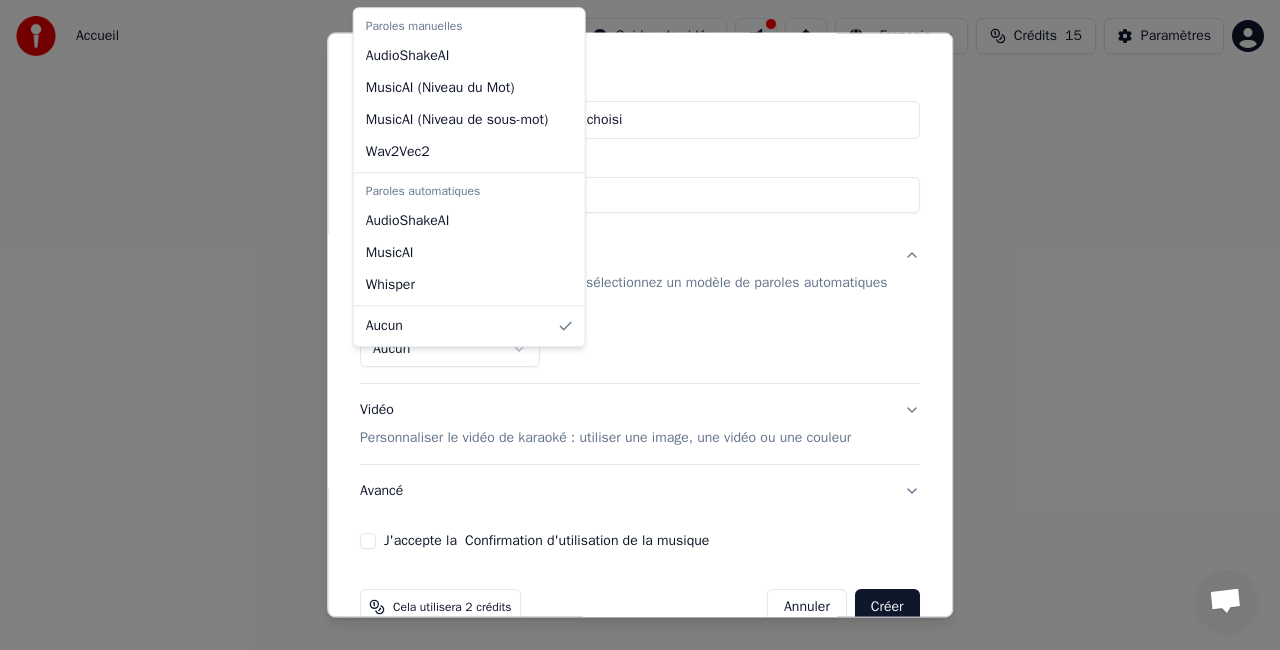 select on "*******" 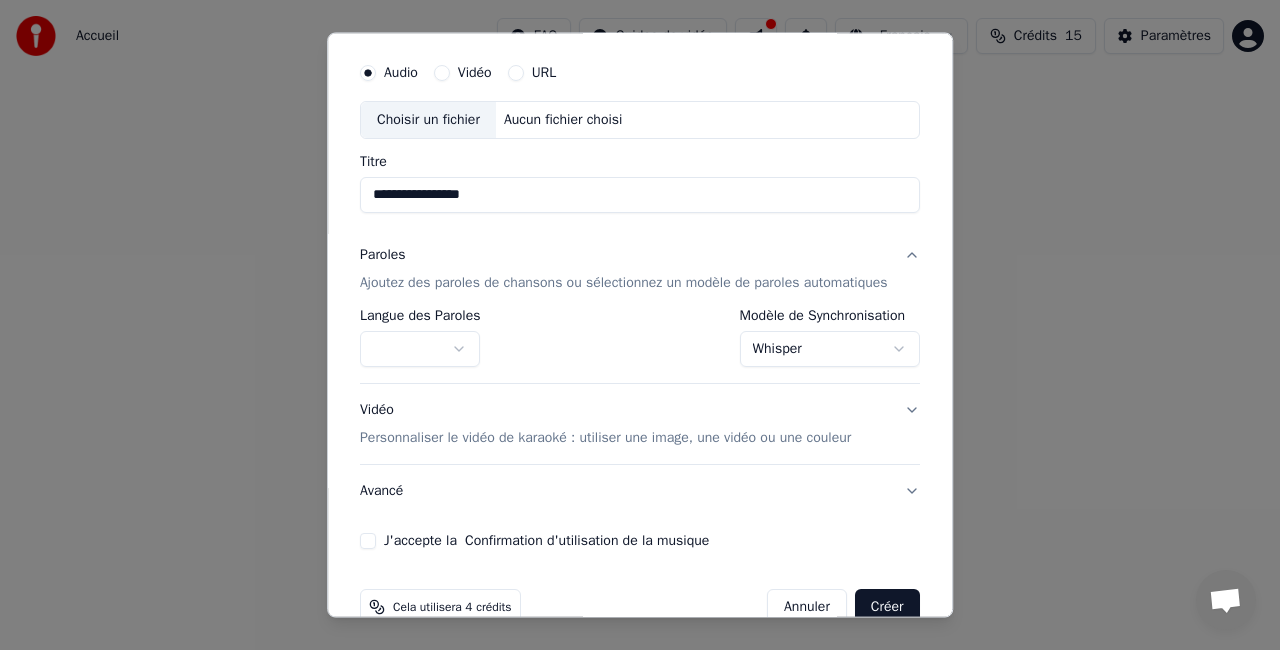 click on "**********" at bounding box center [640, 338] 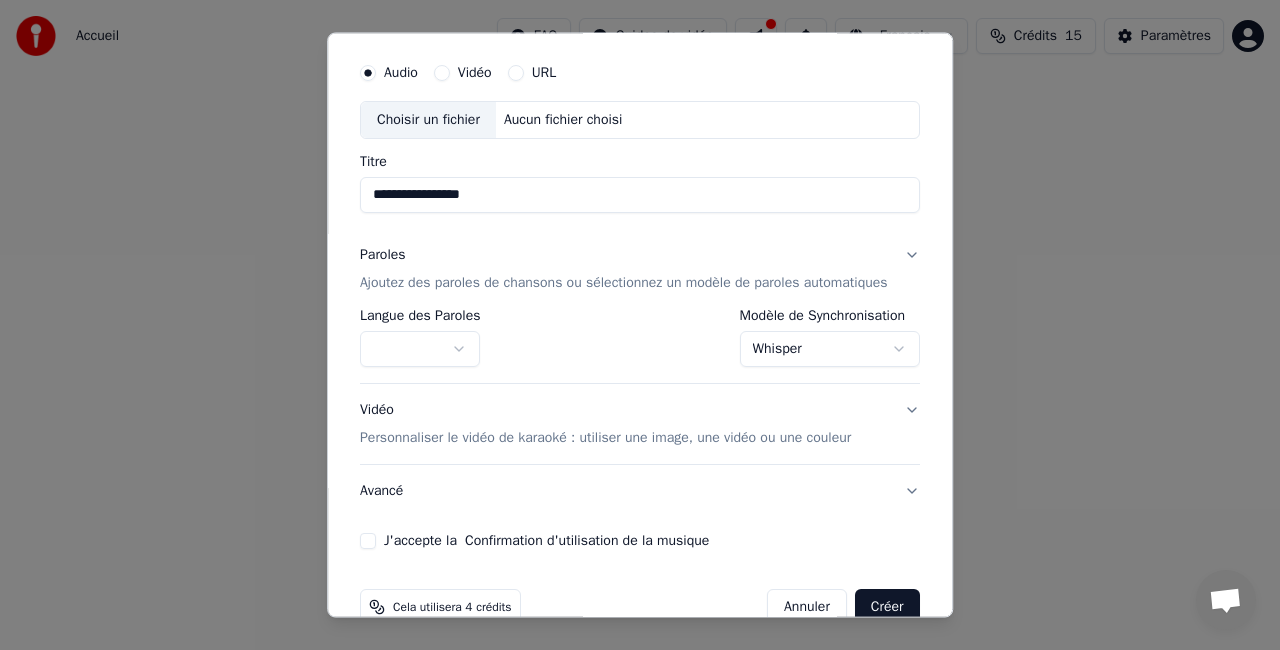 scroll, scrollTop: 38, scrollLeft: 0, axis: vertical 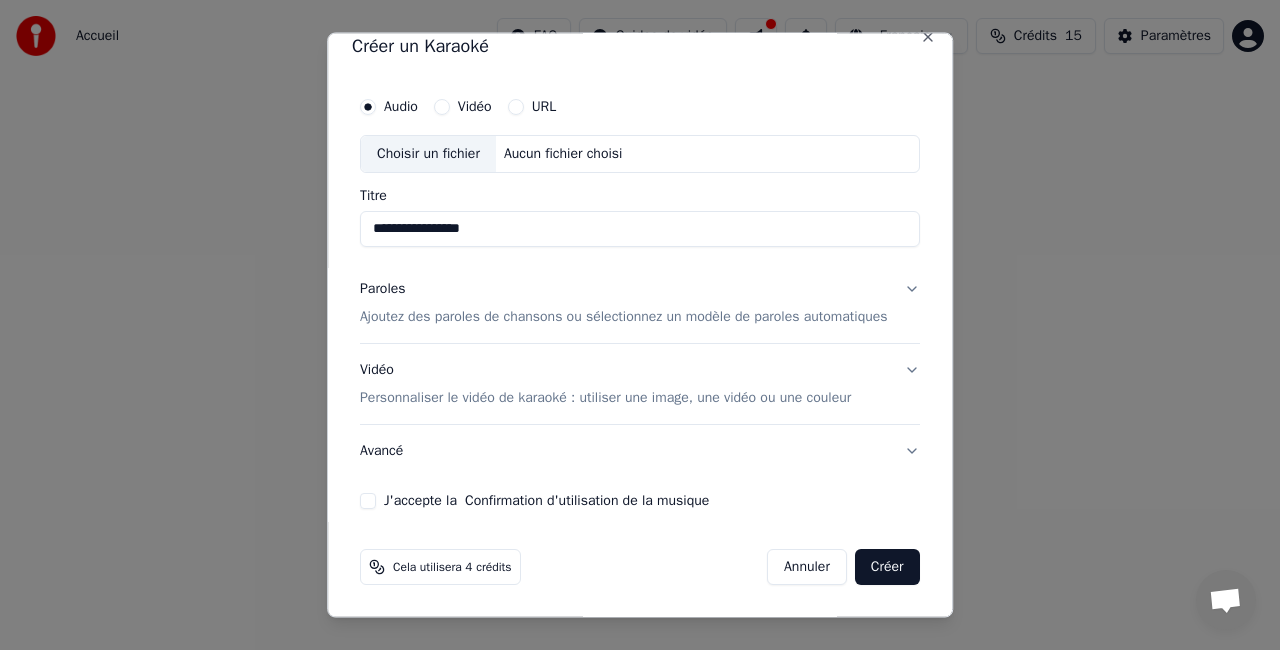 click on "Paroles Ajoutez des paroles de chansons ou sélectionnez un modèle de paroles automatiques" at bounding box center (640, 302) 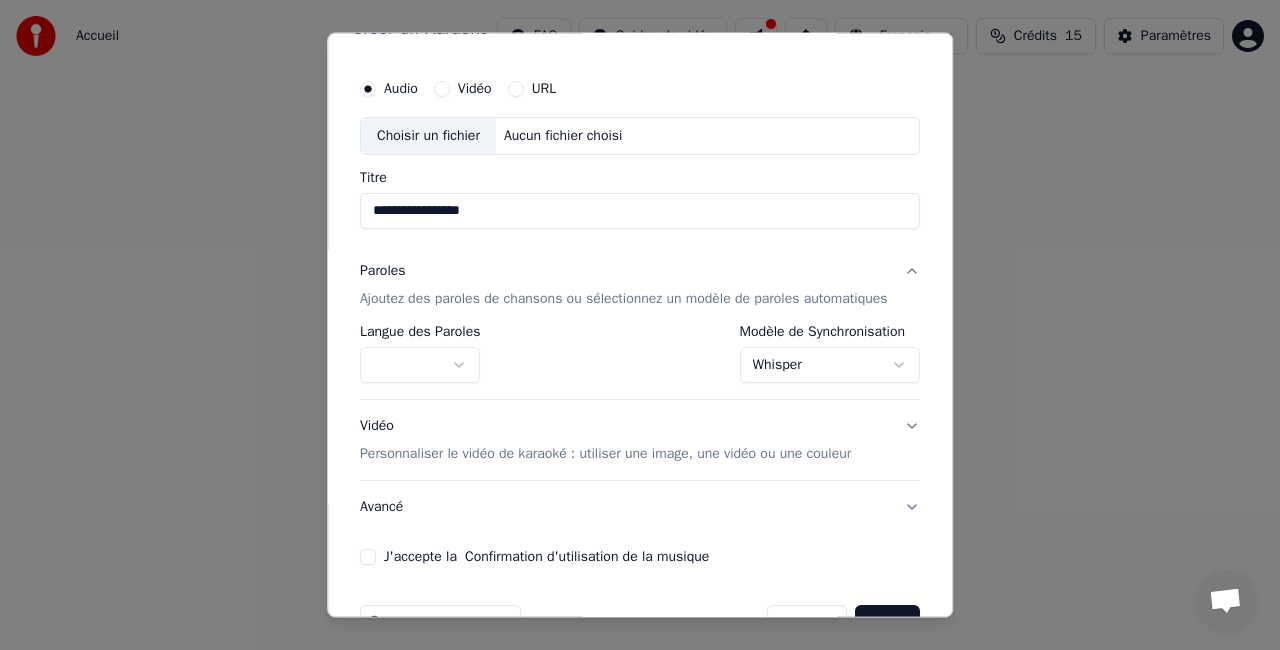 scroll, scrollTop: 54, scrollLeft: 0, axis: vertical 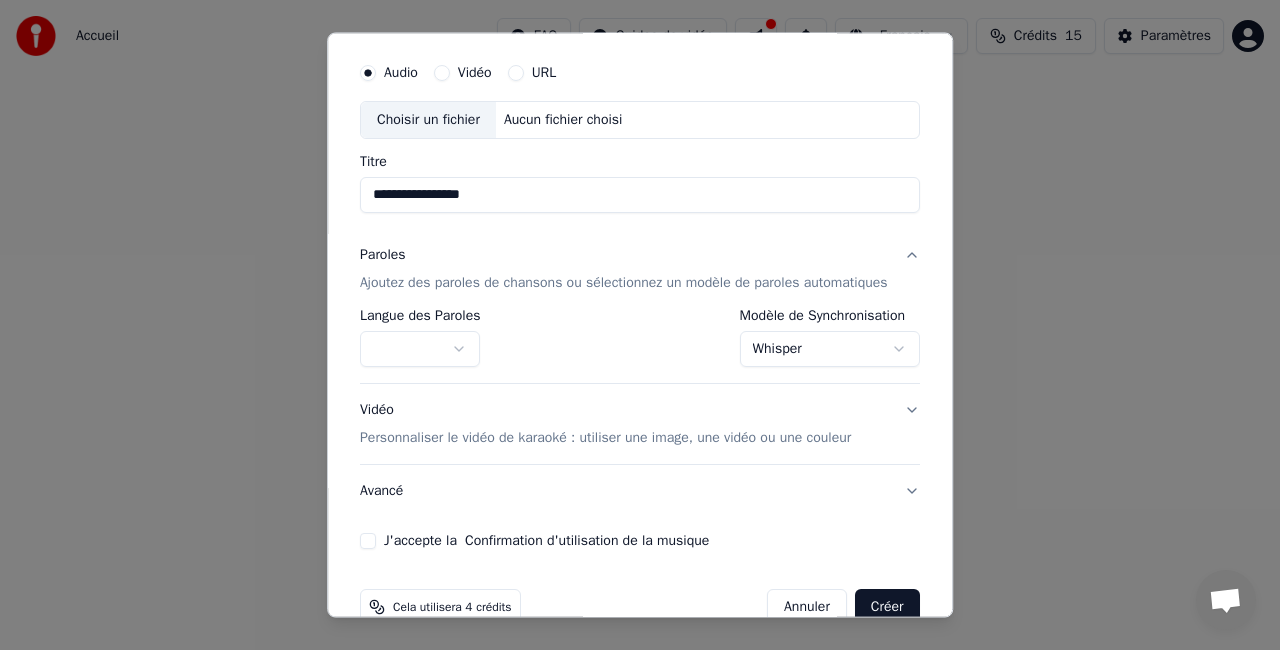 click on "Whisper" at bounding box center [830, 349] 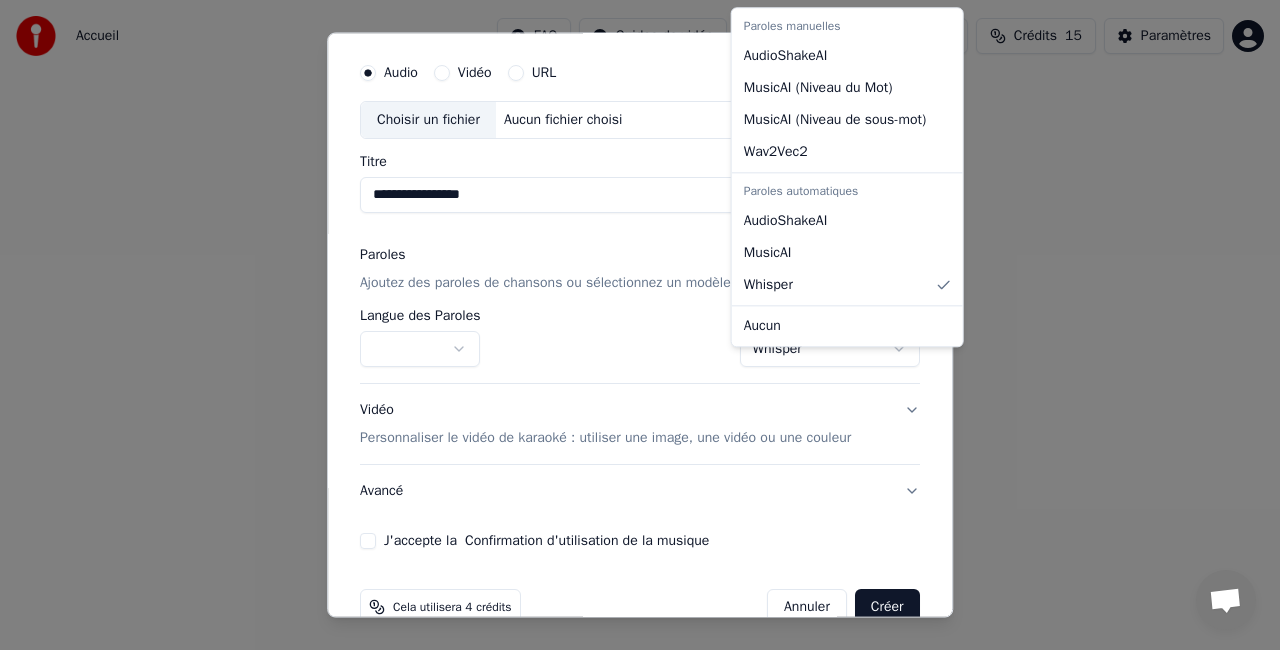 select on "****" 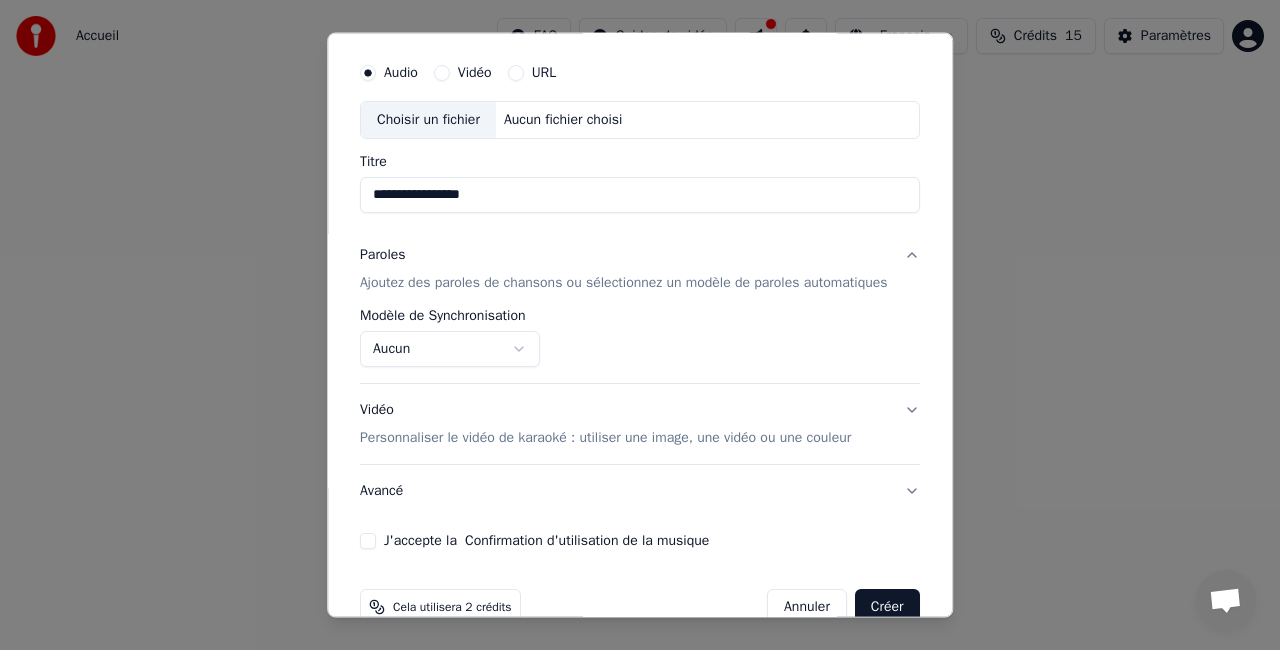 click on "Ajoutez des paroles de chansons ou sélectionnez un modèle de paroles automatiques" at bounding box center (624, 283) 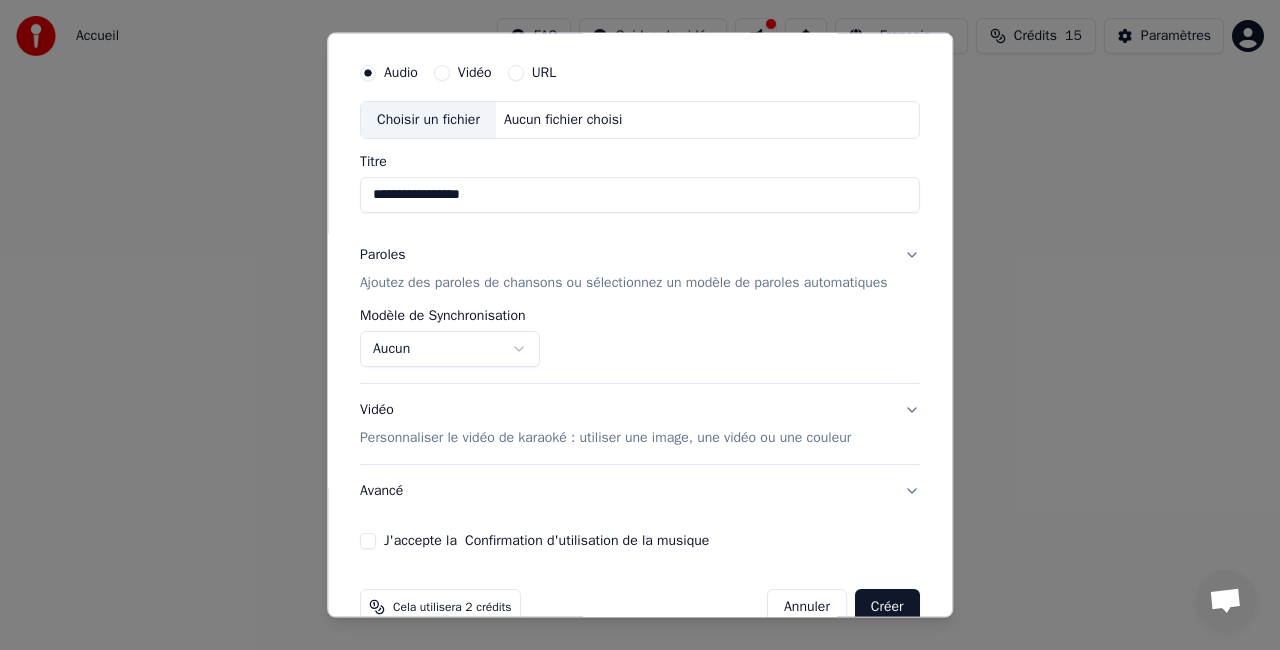 scroll, scrollTop: 38, scrollLeft: 0, axis: vertical 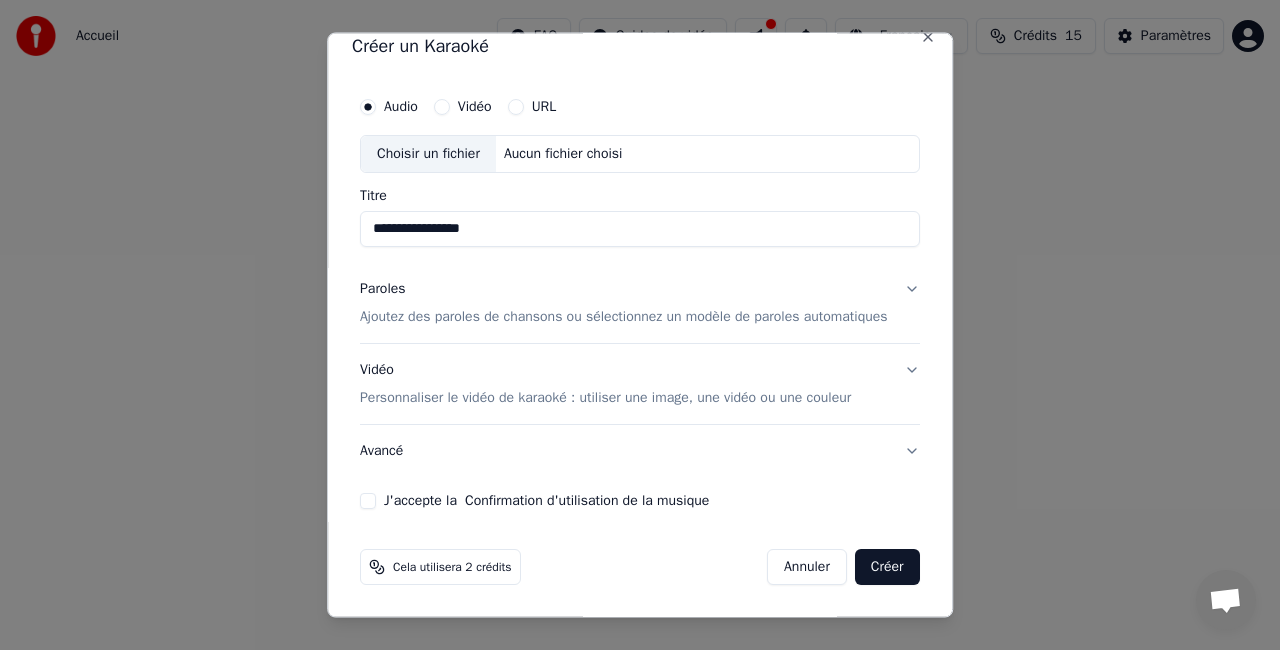 click on "Ajoutez des paroles de chansons ou sélectionnez un modèle de paroles automatiques" at bounding box center (624, 316) 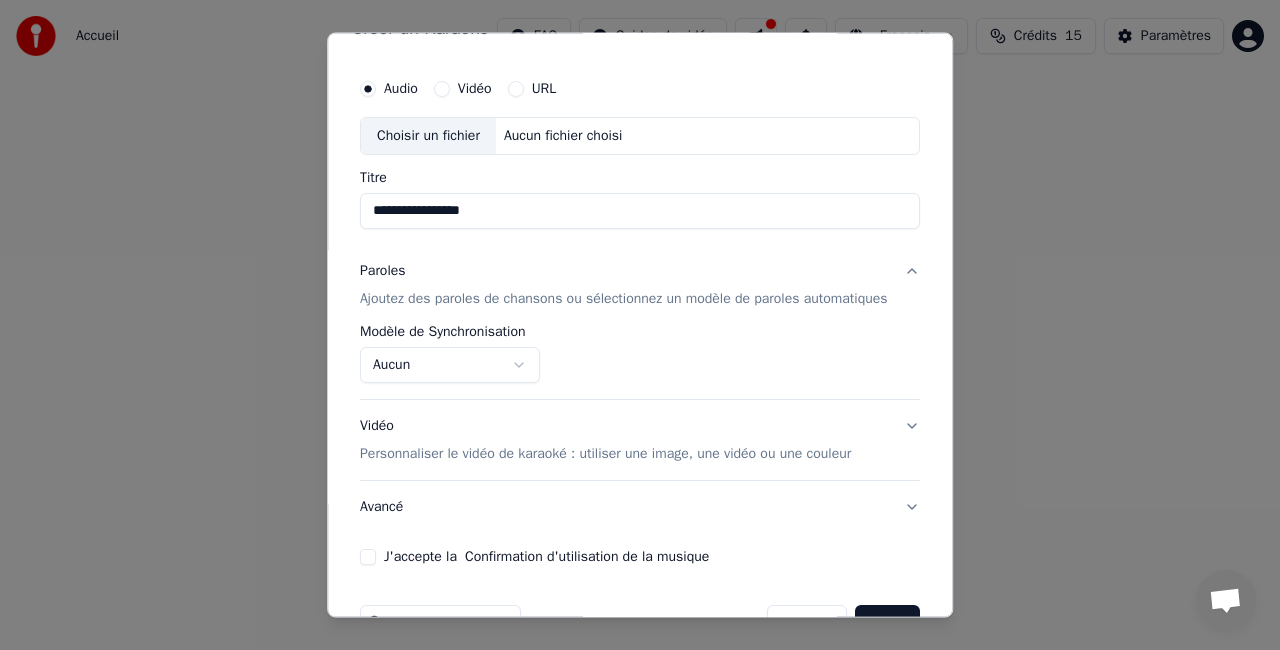 scroll, scrollTop: 54, scrollLeft: 0, axis: vertical 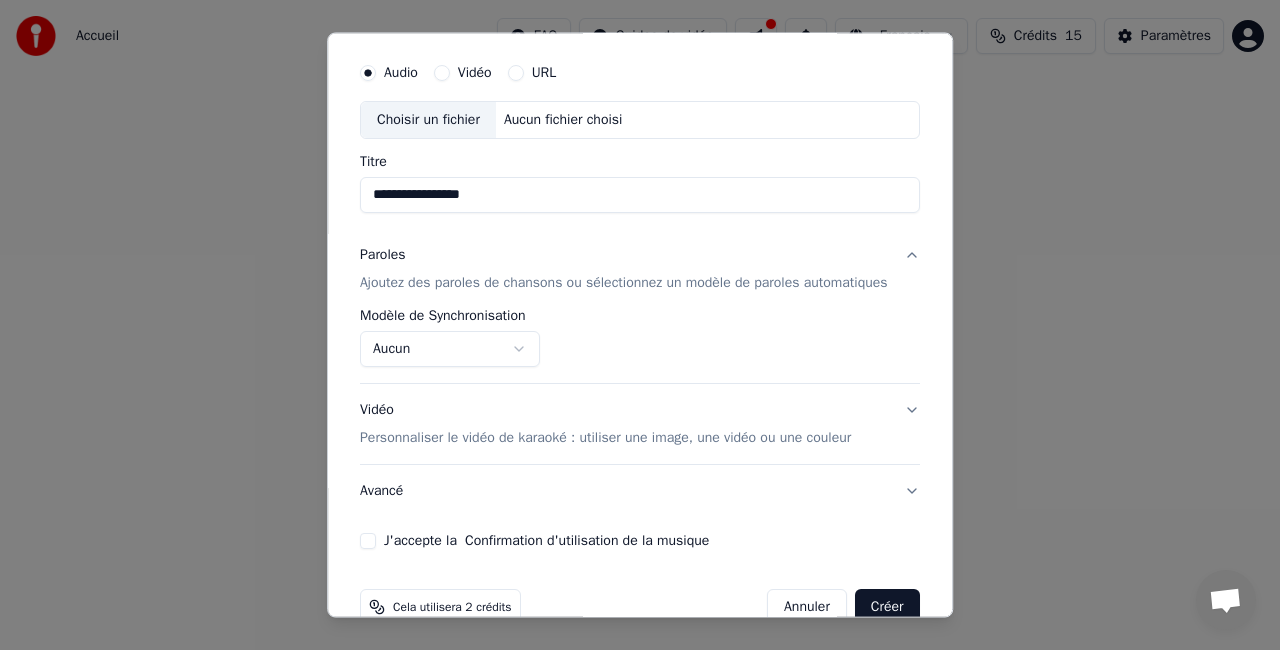click on "Paroles Ajoutez des paroles de chansons ou sélectionnez un modèle de paroles automatiques" at bounding box center [624, 269] 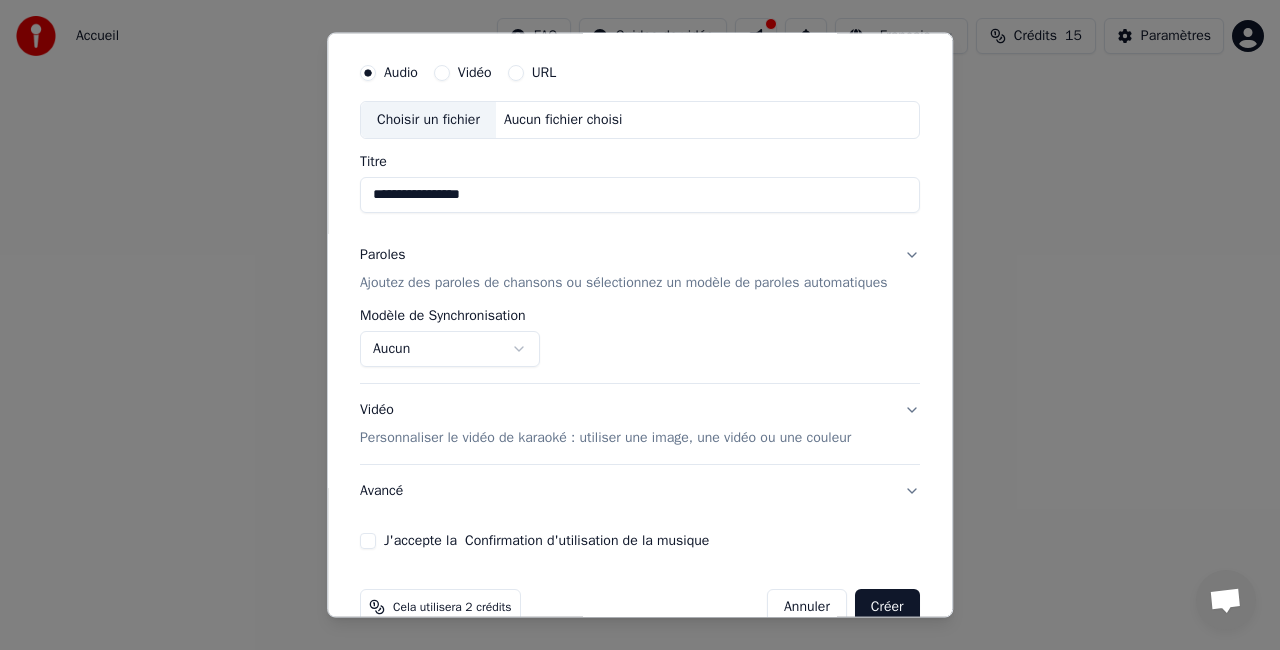 scroll, scrollTop: 38, scrollLeft: 0, axis: vertical 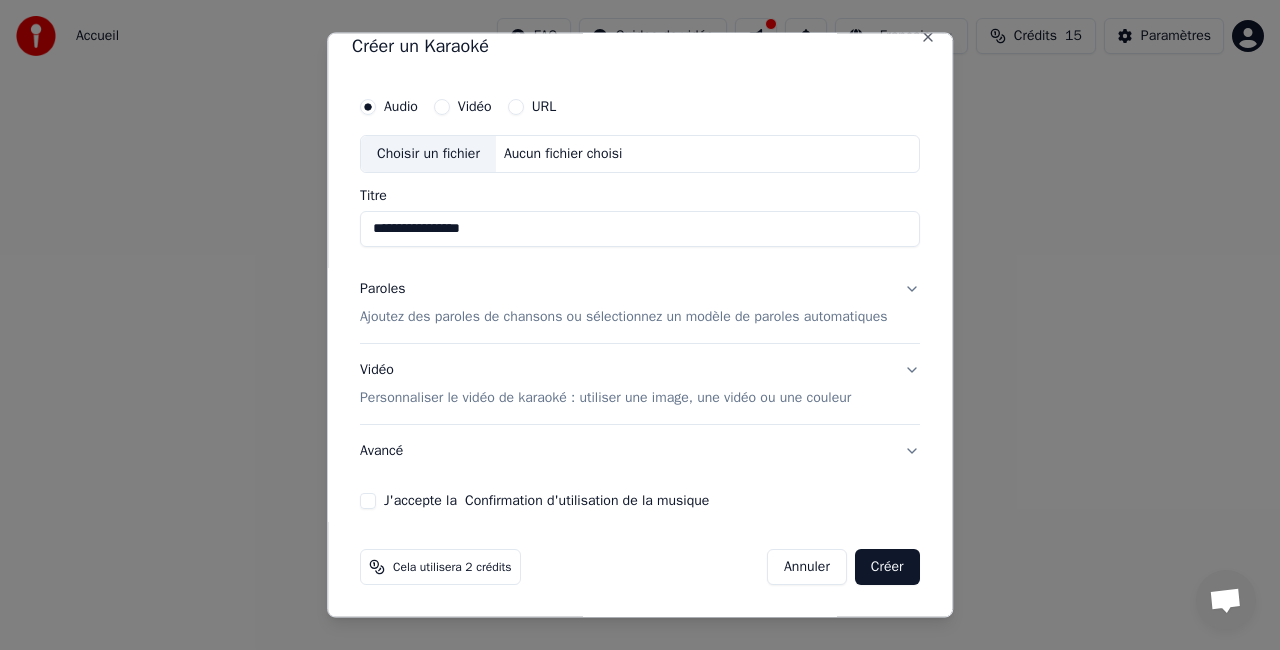 click on "Paroles Ajoutez des paroles de chansons ou sélectionnez un modèle de paroles automatiques" at bounding box center (640, 302) 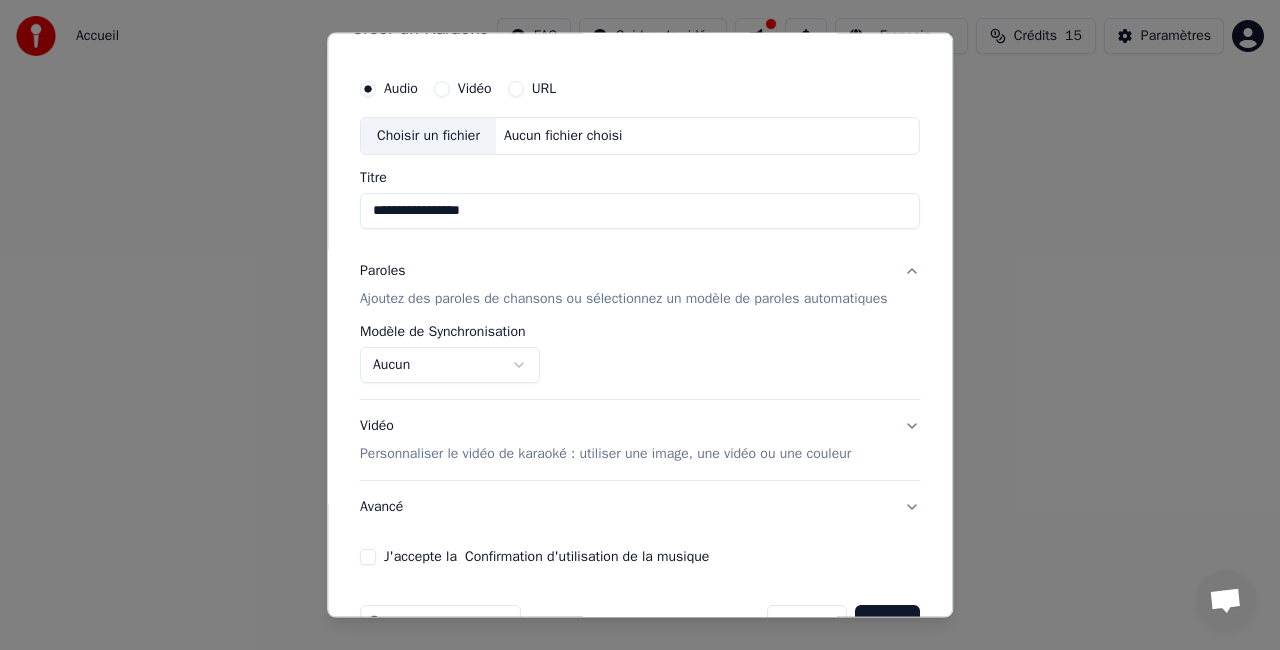scroll, scrollTop: 54, scrollLeft: 0, axis: vertical 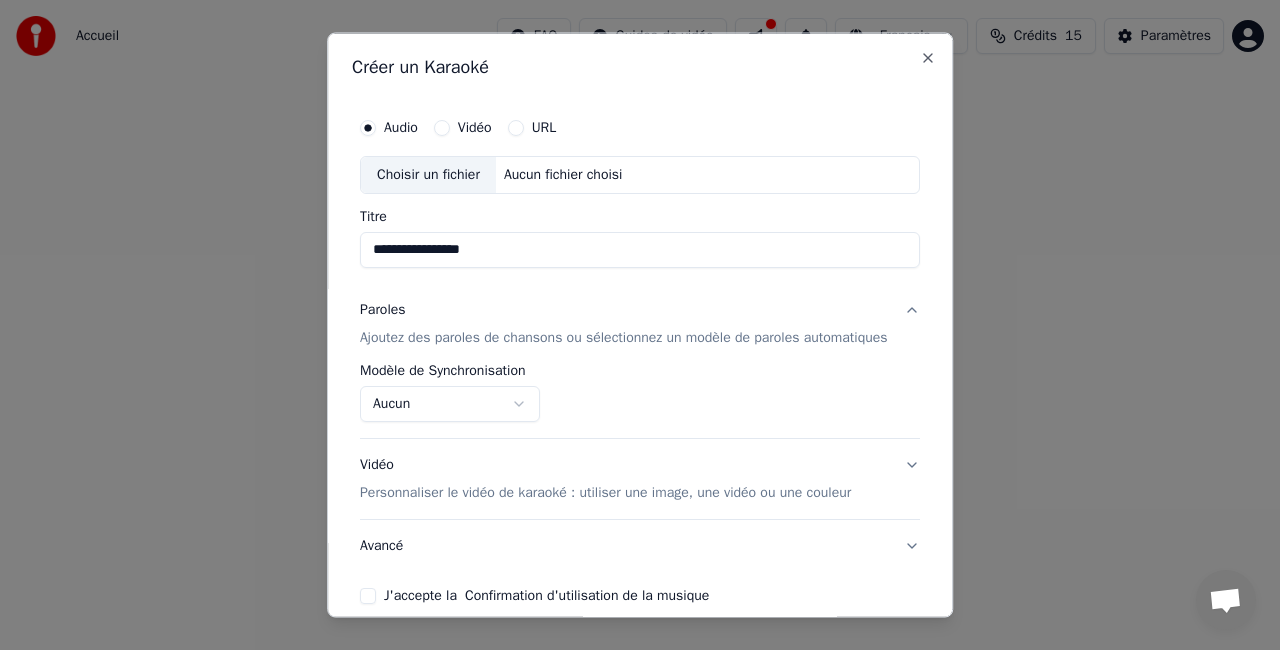 click on "Vidéo" at bounding box center [442, 128] 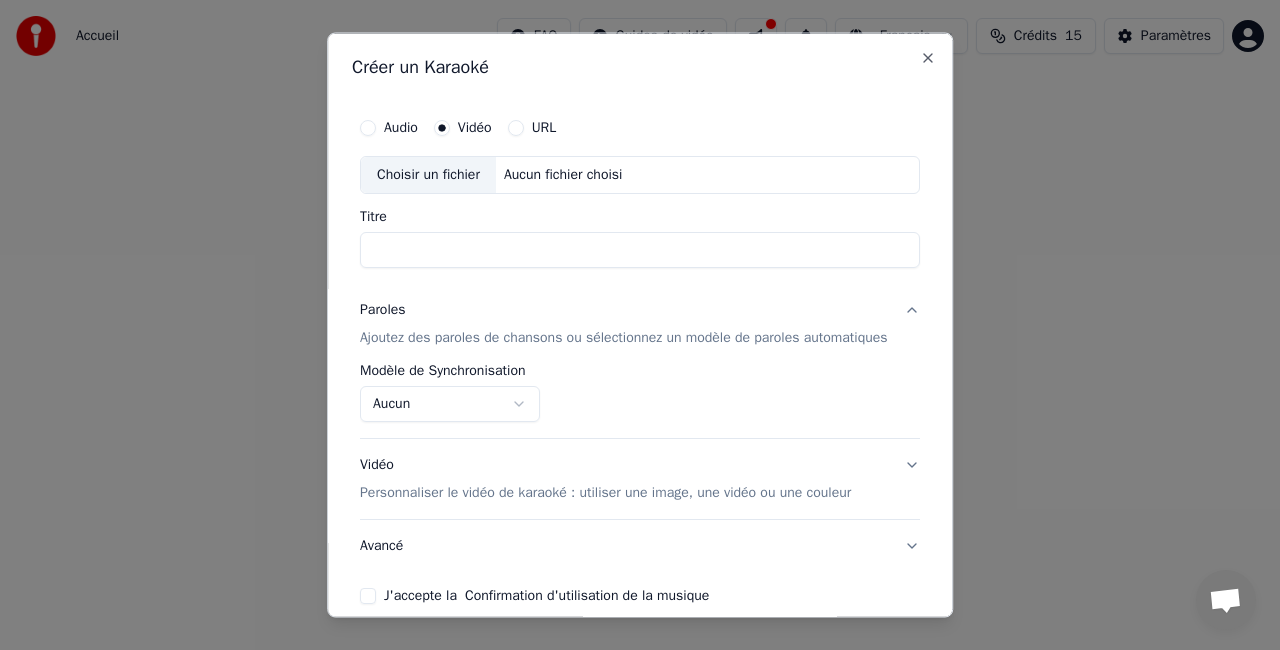 click on "Titre" at bounding box center [640, 249] 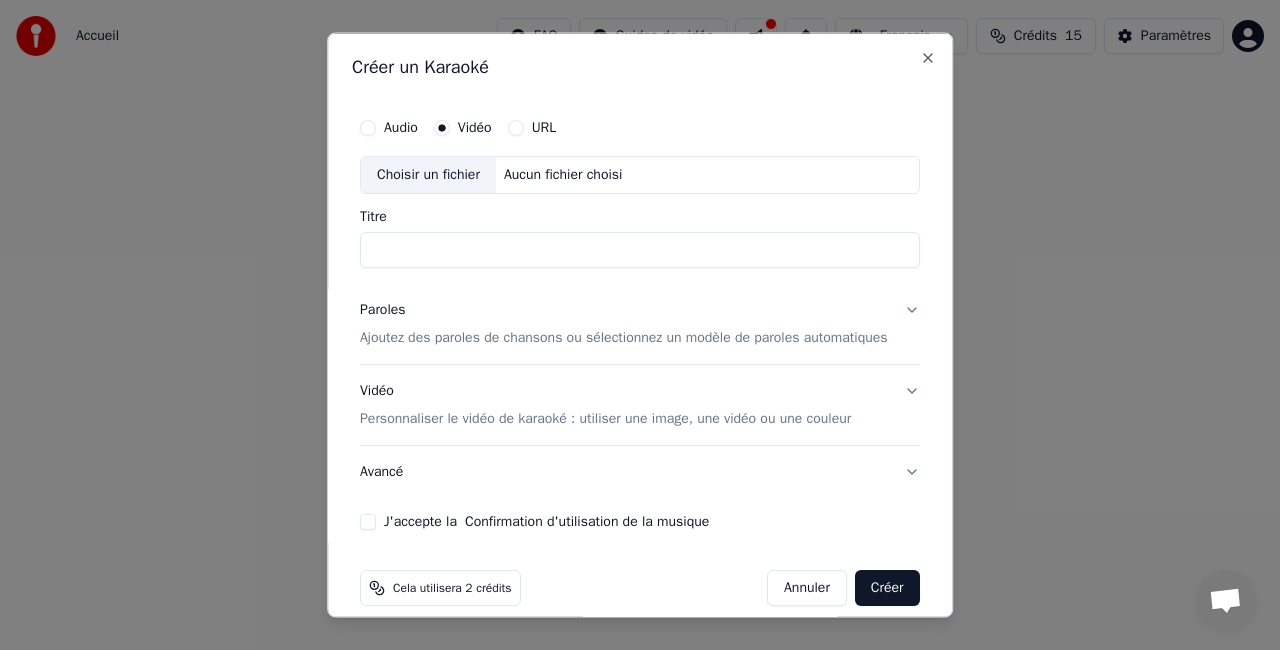 click on "Ajoutez des paroles de chansons ou sélectionnez un modèle de paroles automatiques" at bounding box center [624, 337] 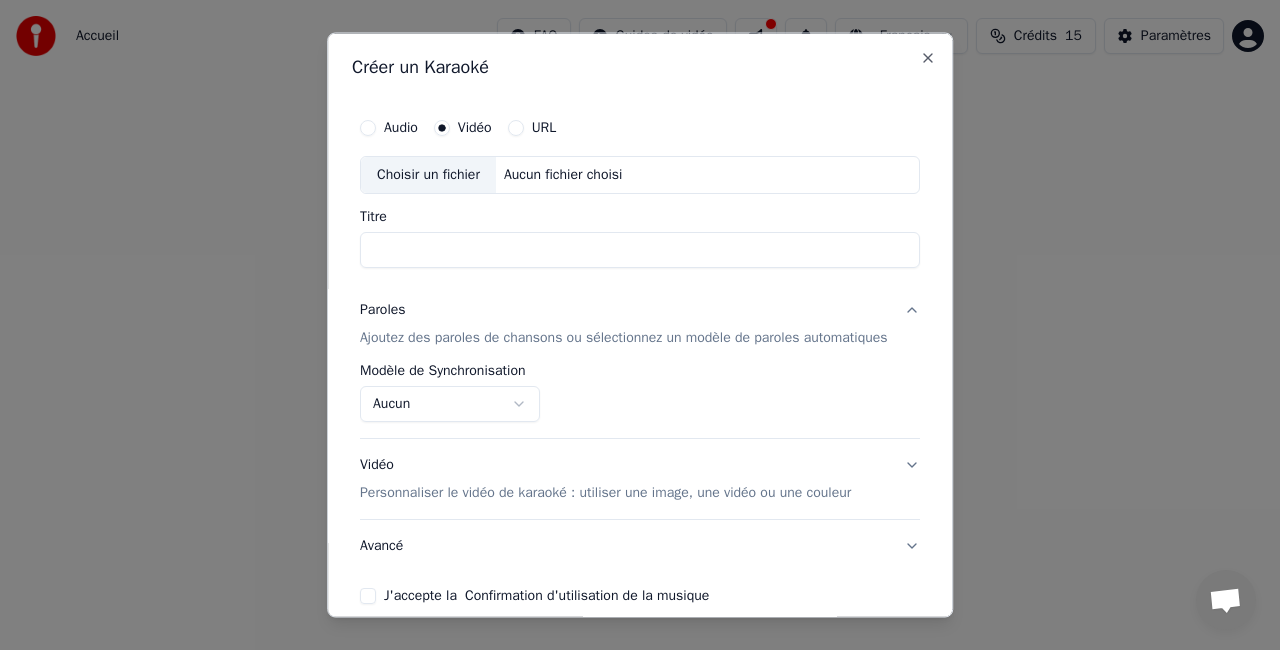 click on "Aucun" at bounding box center (450, 403) 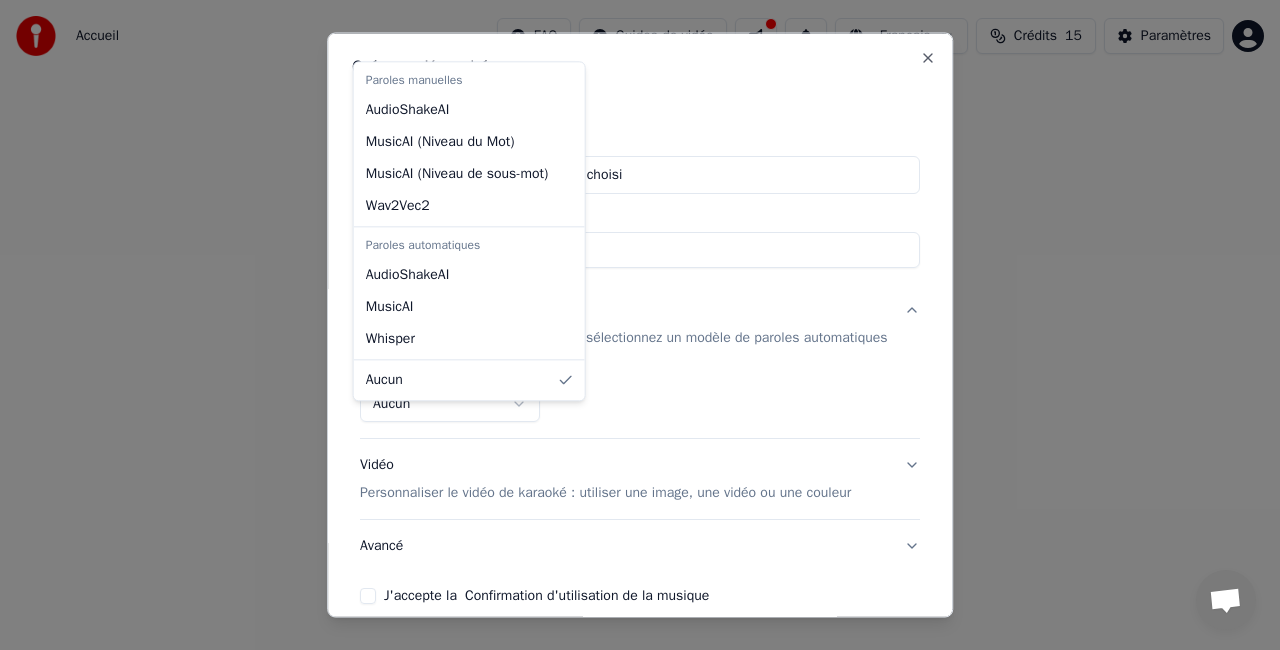 select on "**********" 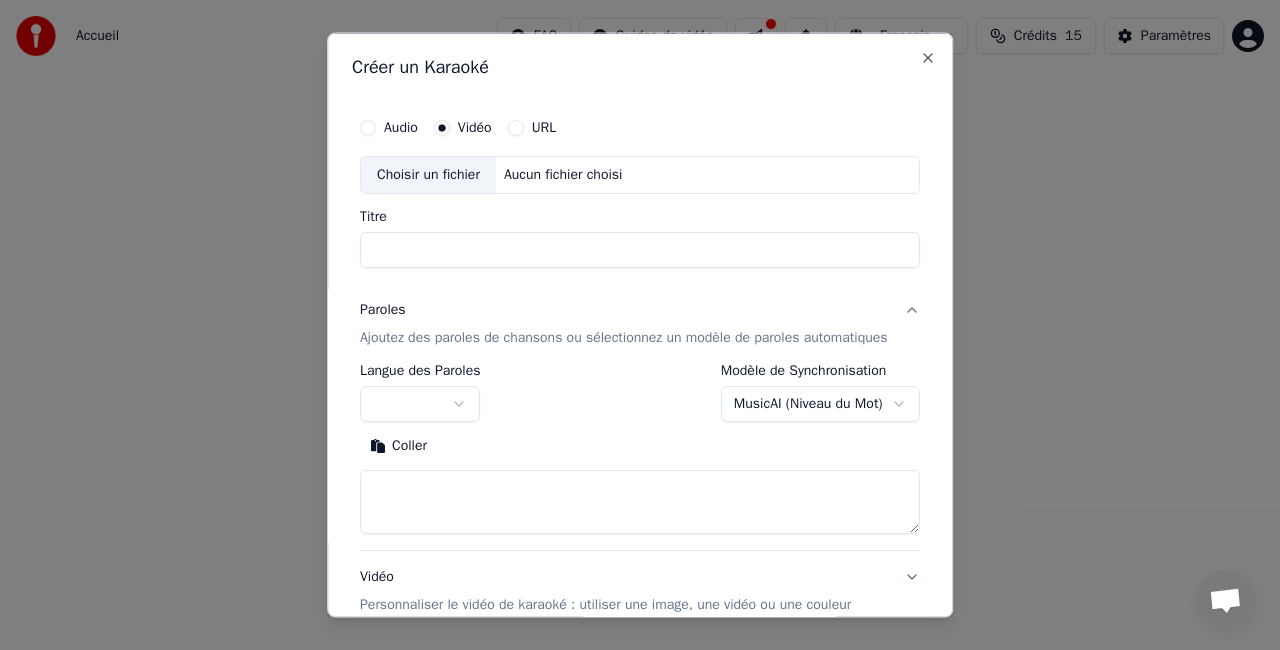click at bounding box center [640, 501] 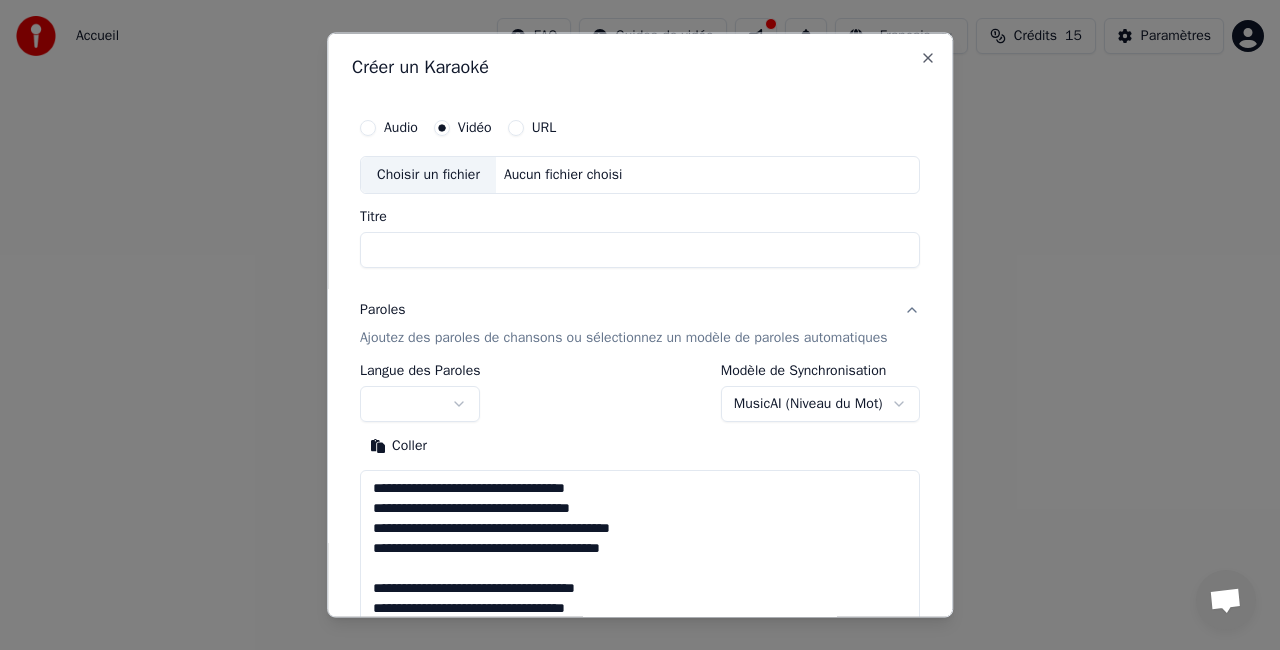scroll, scrollTop: 1083, scrollLeft: 0, axis: vertical 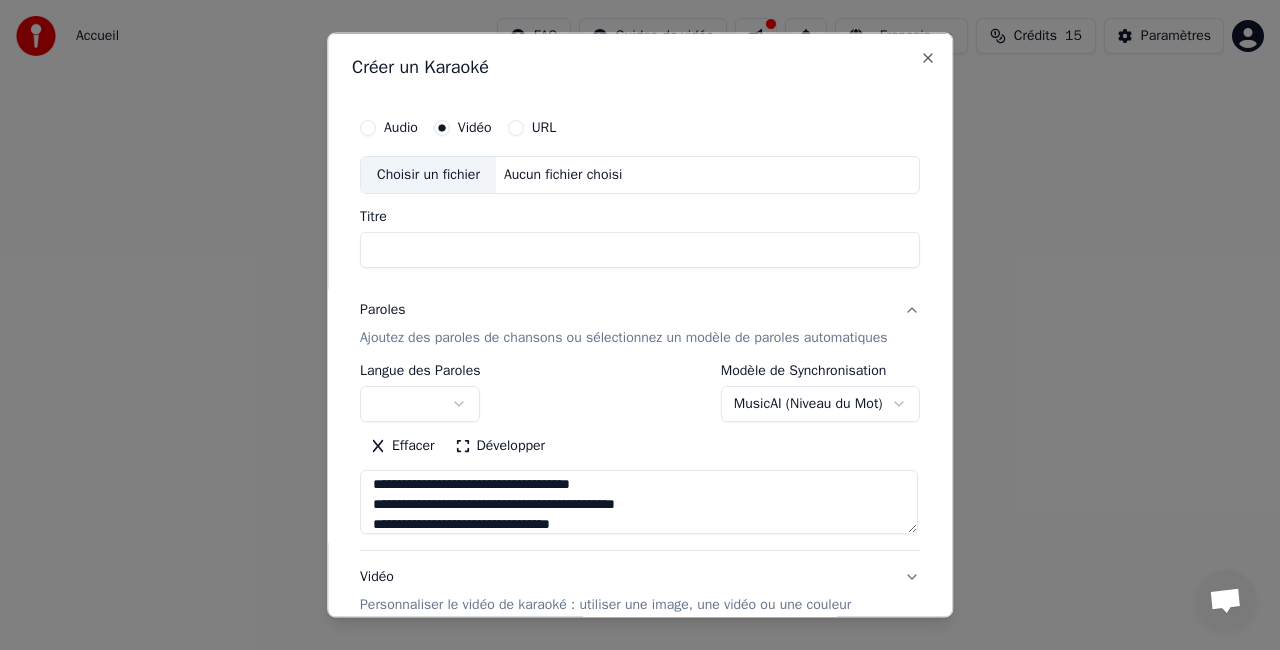 type on "**********" 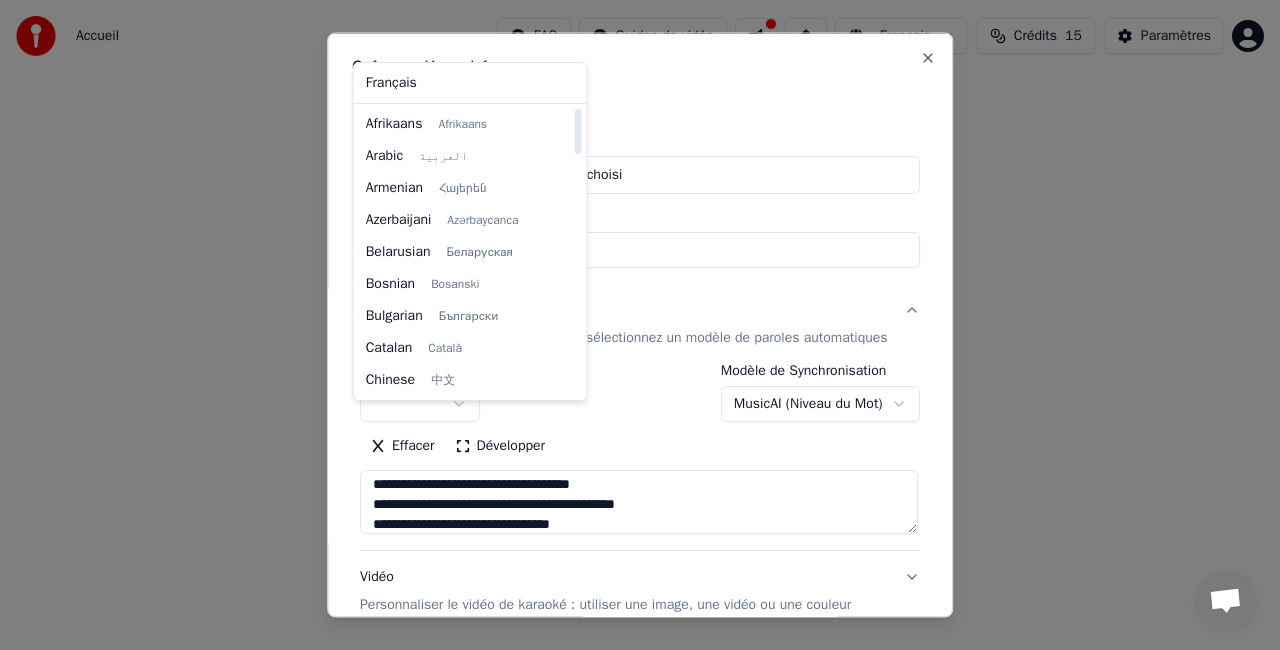 select on "**" 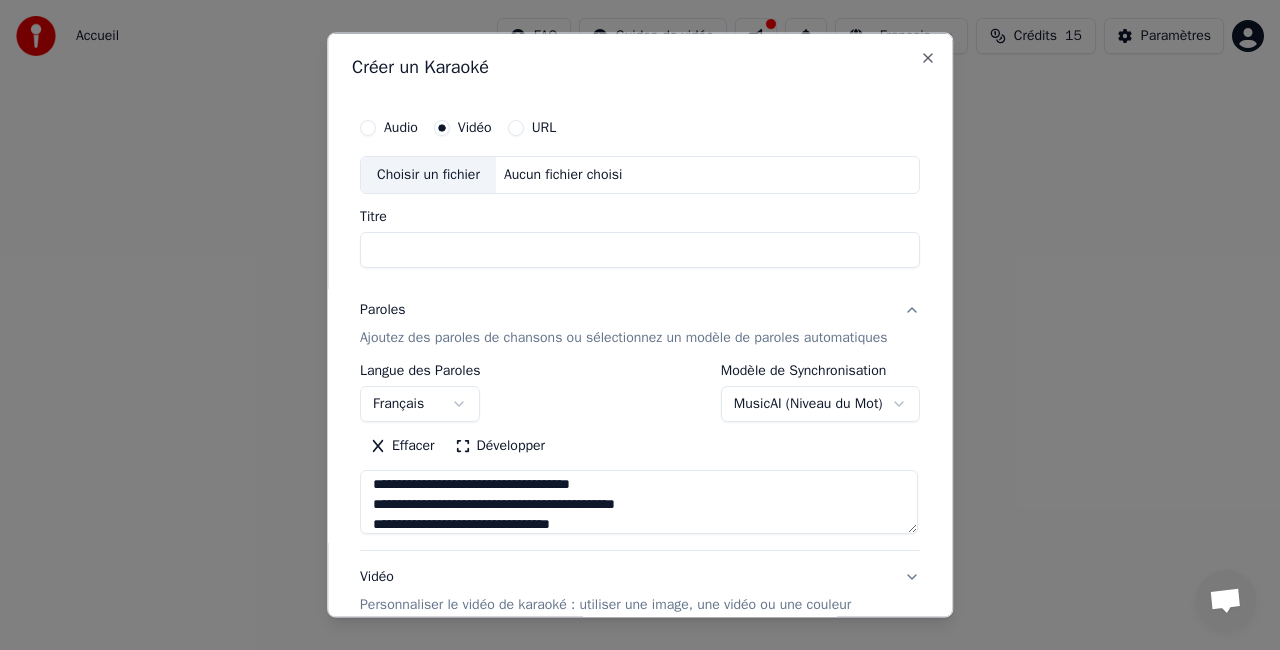 click on "Titre" at bounding box center [640, 249] 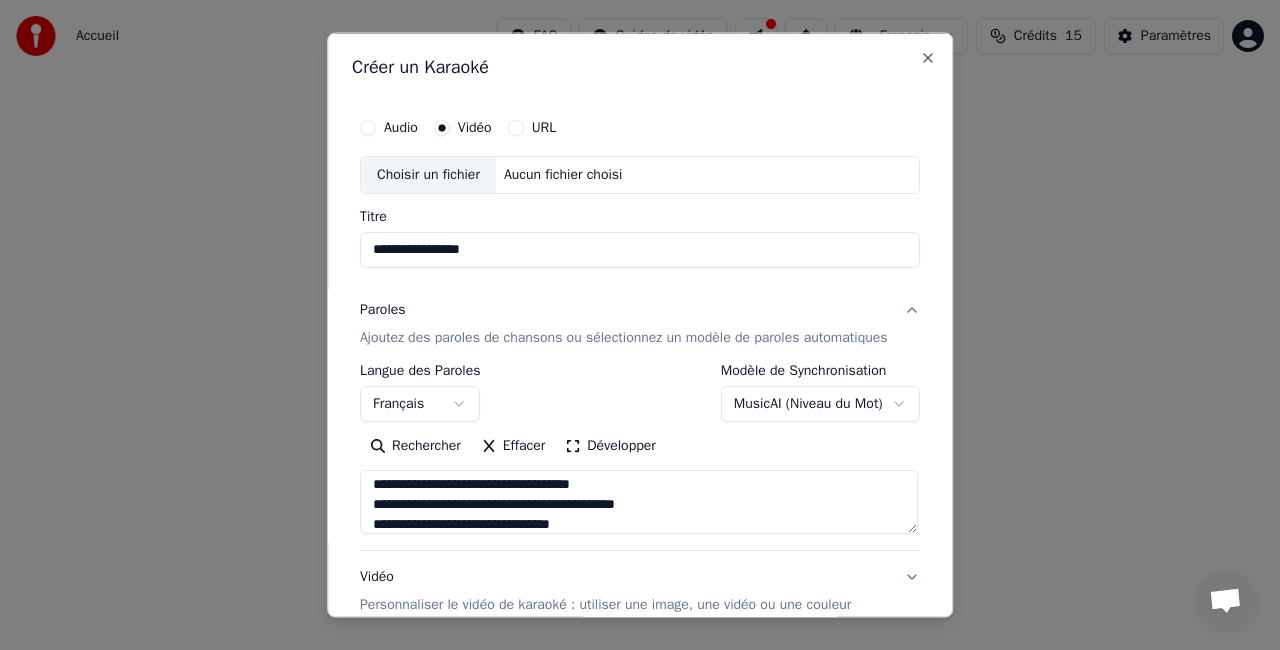 type on "**********" 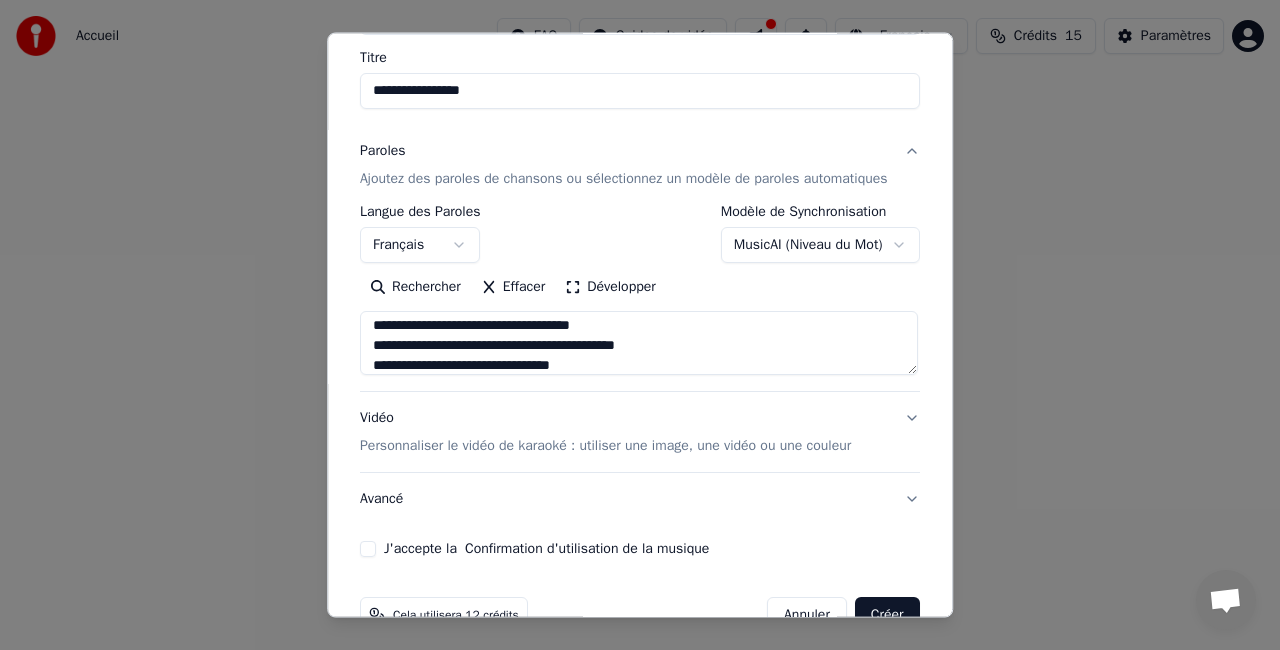 scroll, scrollTop: 224, scrollLeft: 0, axis: vertical 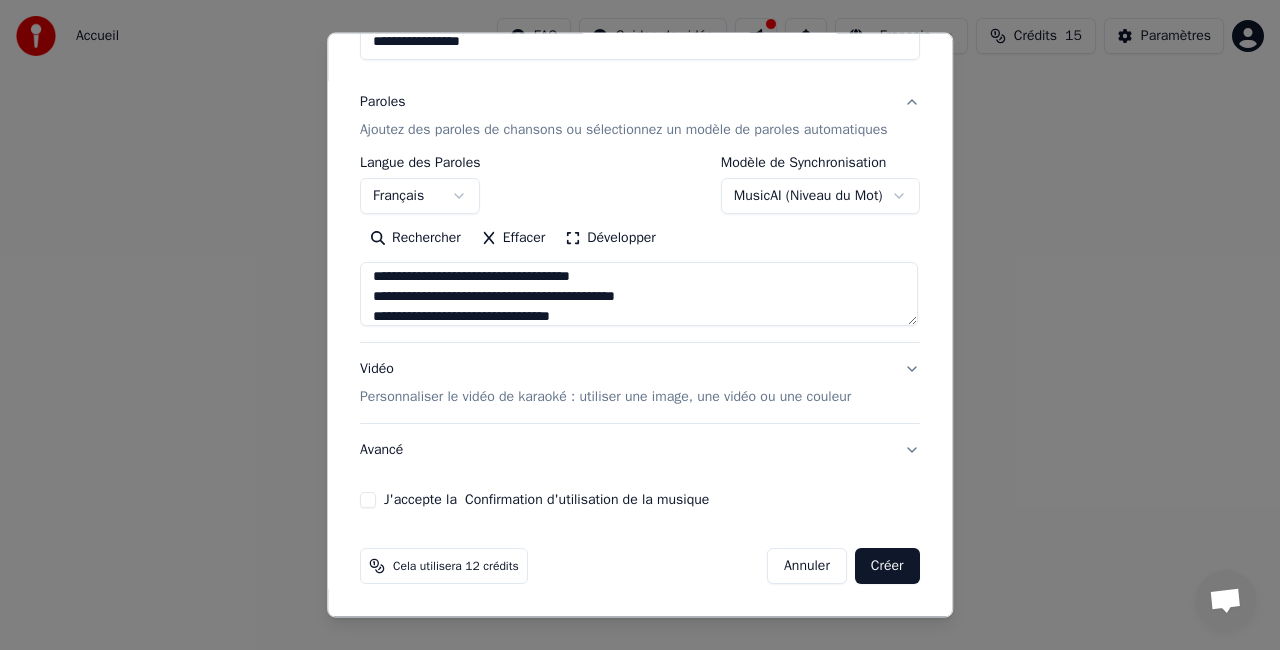 click on "Créer" at bounding box center (887, 566) 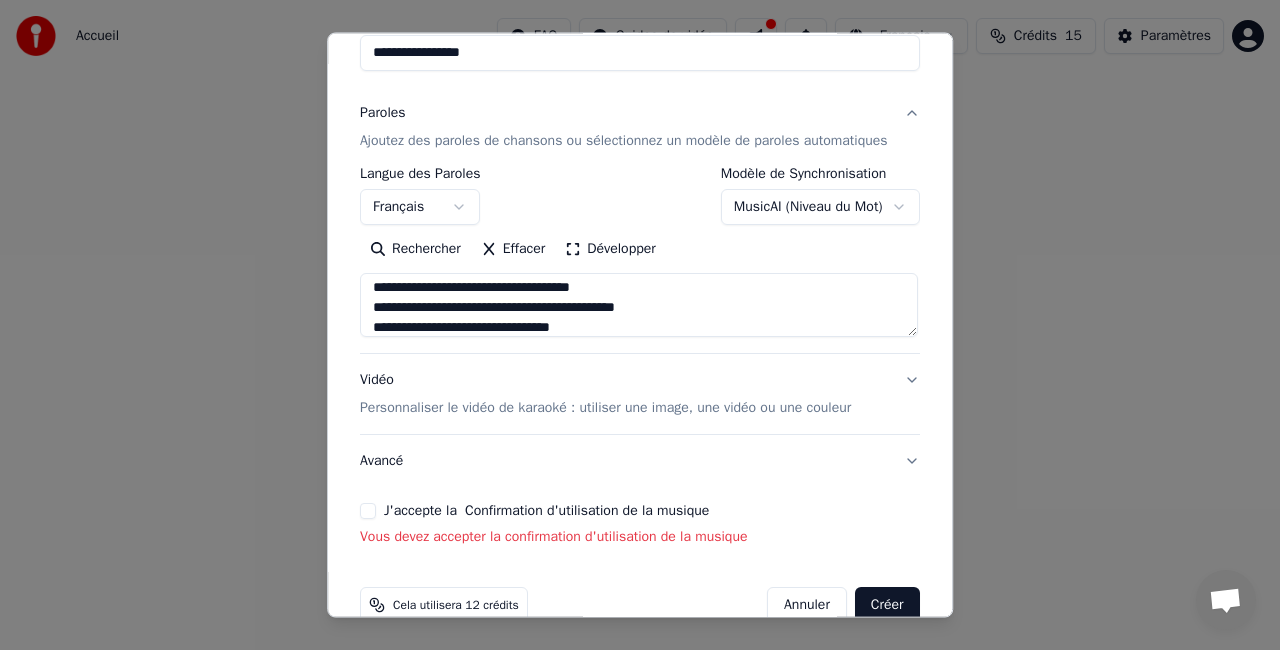 scroll, scrollTop: 252, scrollLeft: 0, axis: vertical 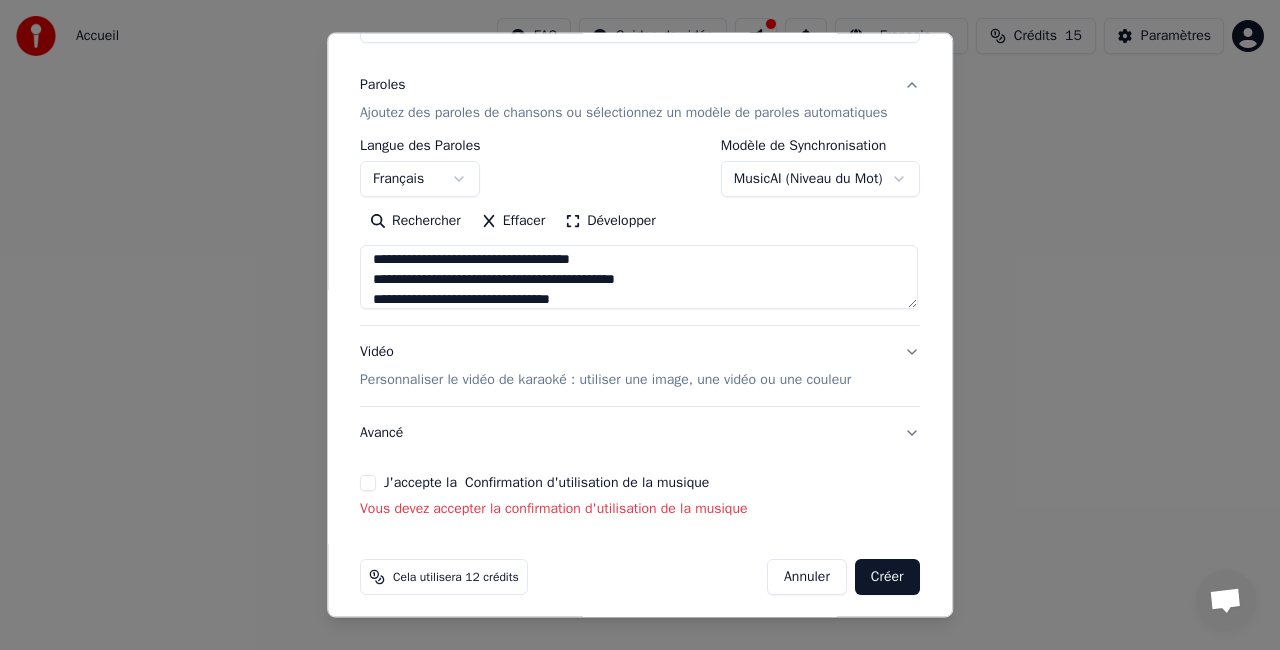 click on "J'accepte la   Confirmation d'utilisation de la musique" at bounding box center (368, 483) 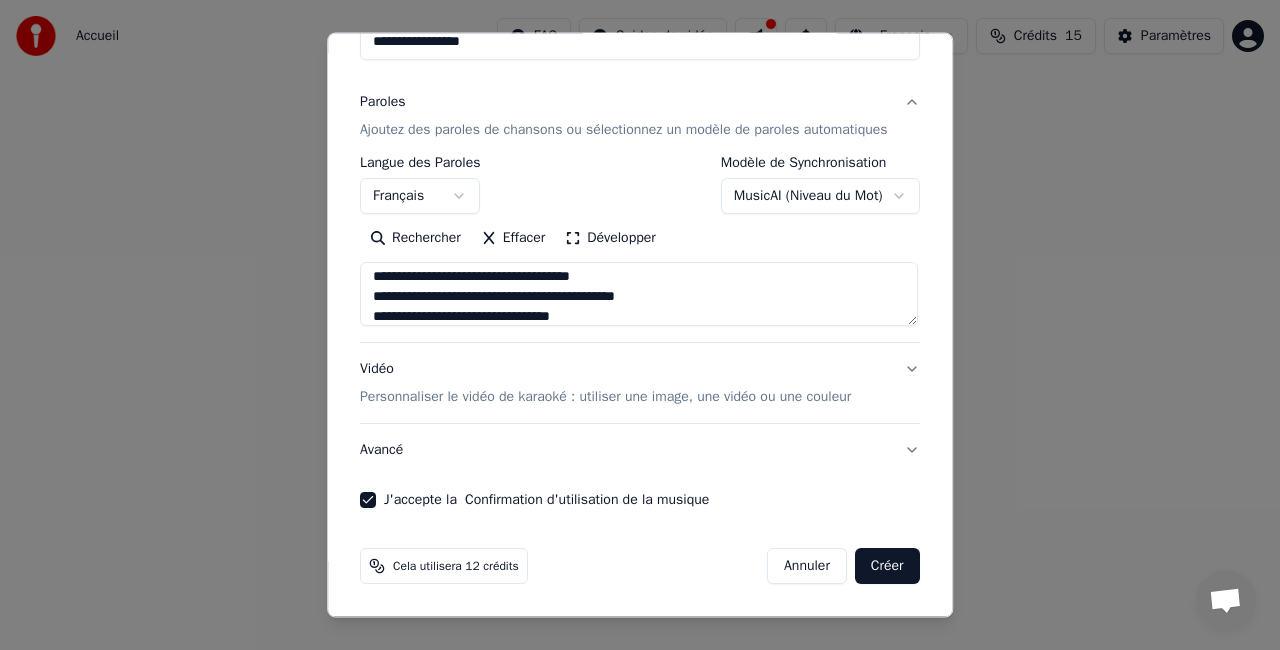 click on "Créer" at bounding box center [887, 566] 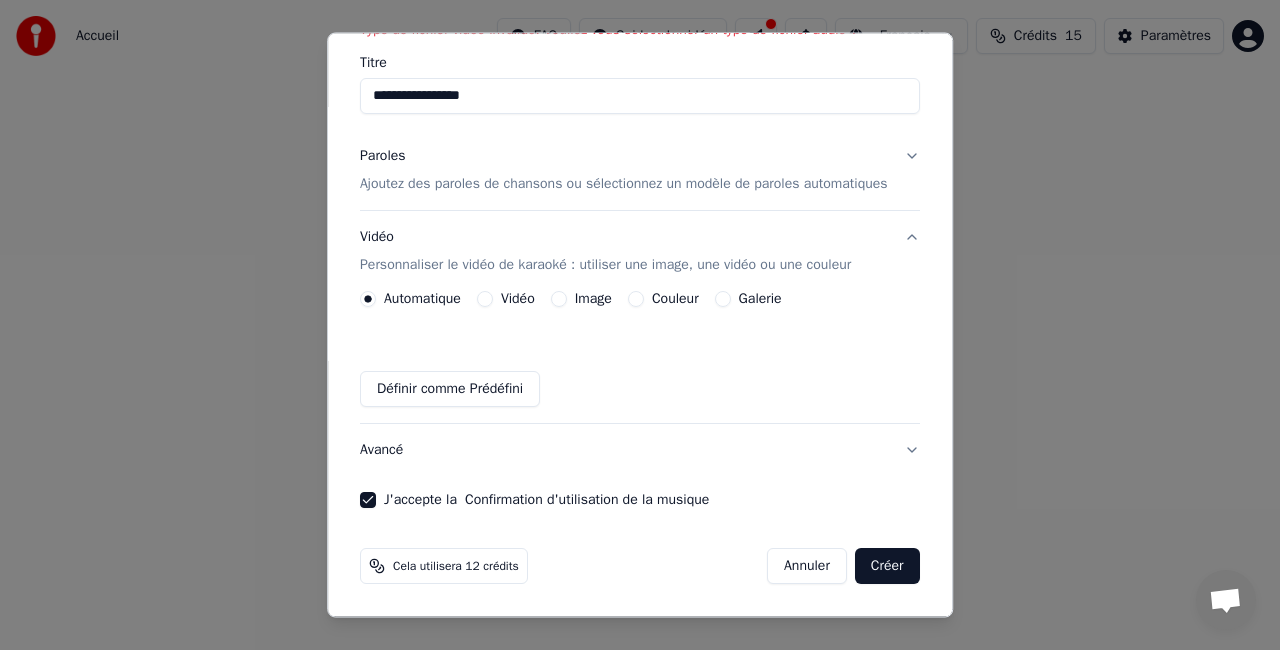 scroll, scrollTop: 198, scrollLeft: 0, axis: vertical 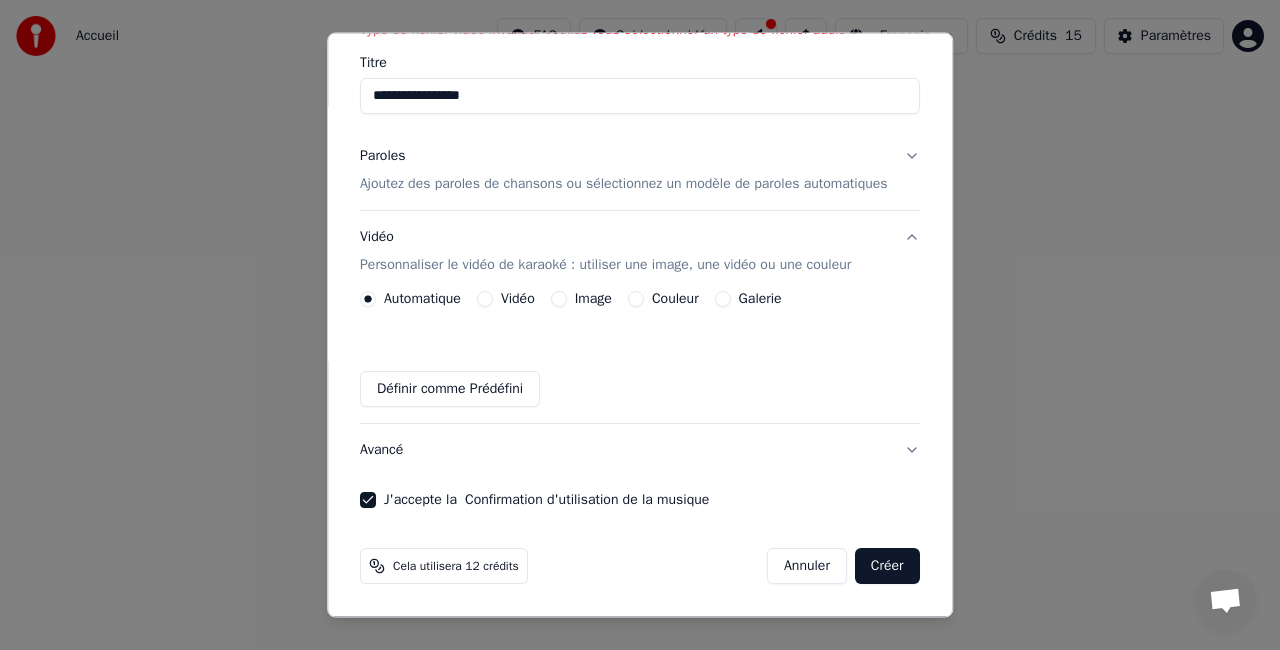 click on "Vidéo" at bounding box center [485, 299] 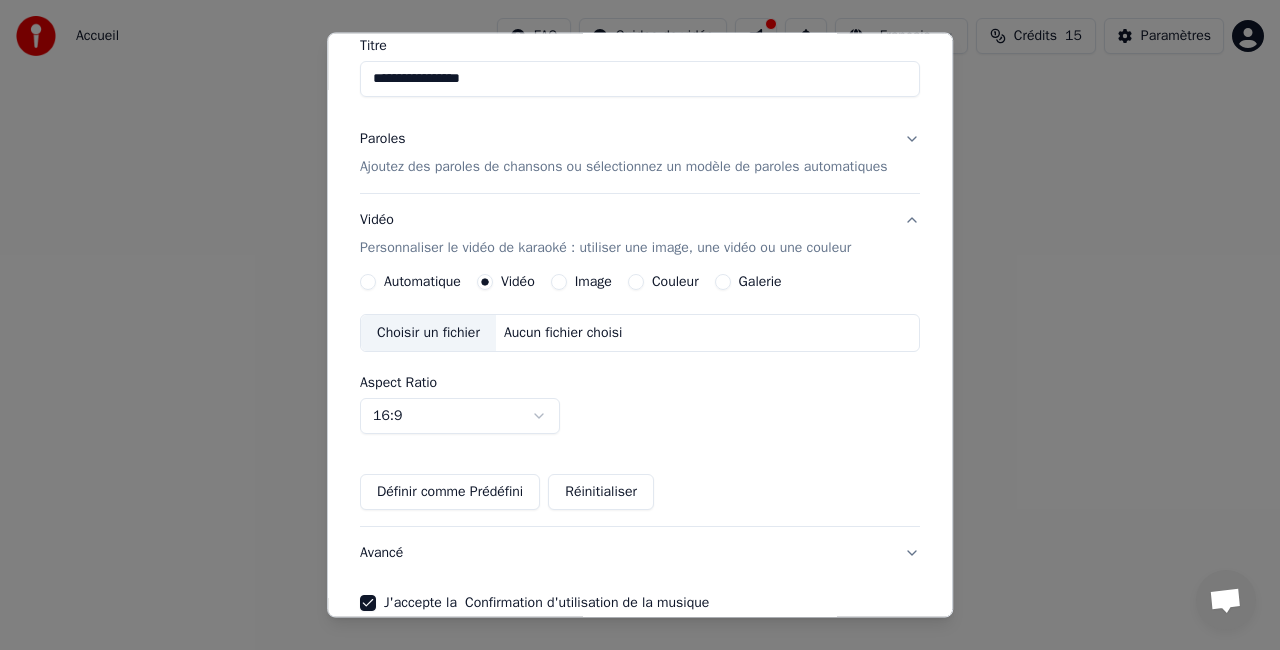 click on "Automatique" at bounding box center (368, 282) 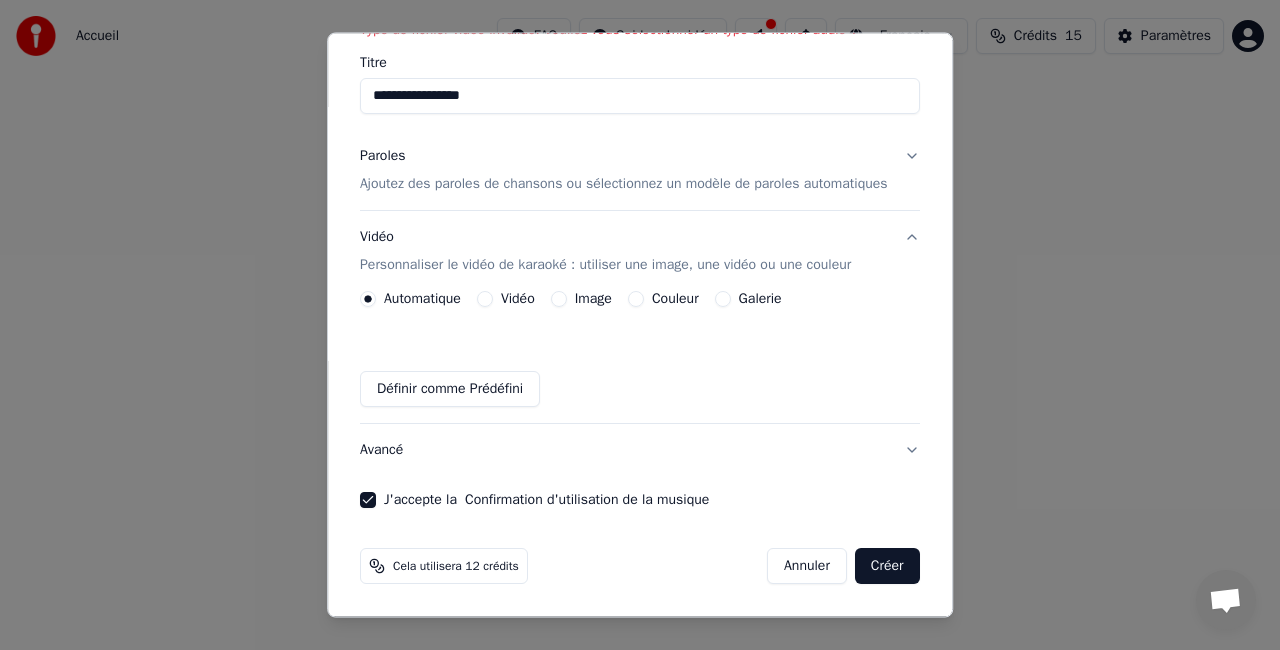 click on "Créer" at bounding box center [887, 566] 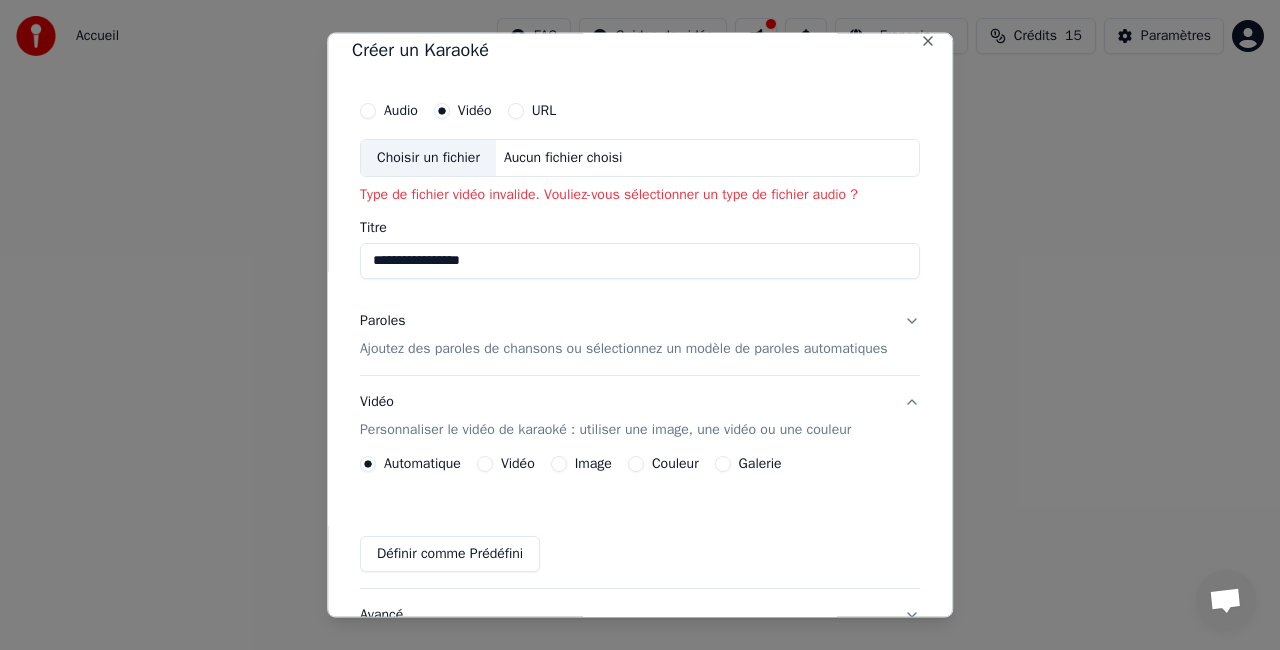 scroll, scrollTop: 0, scrollLeft: 0, axis: both 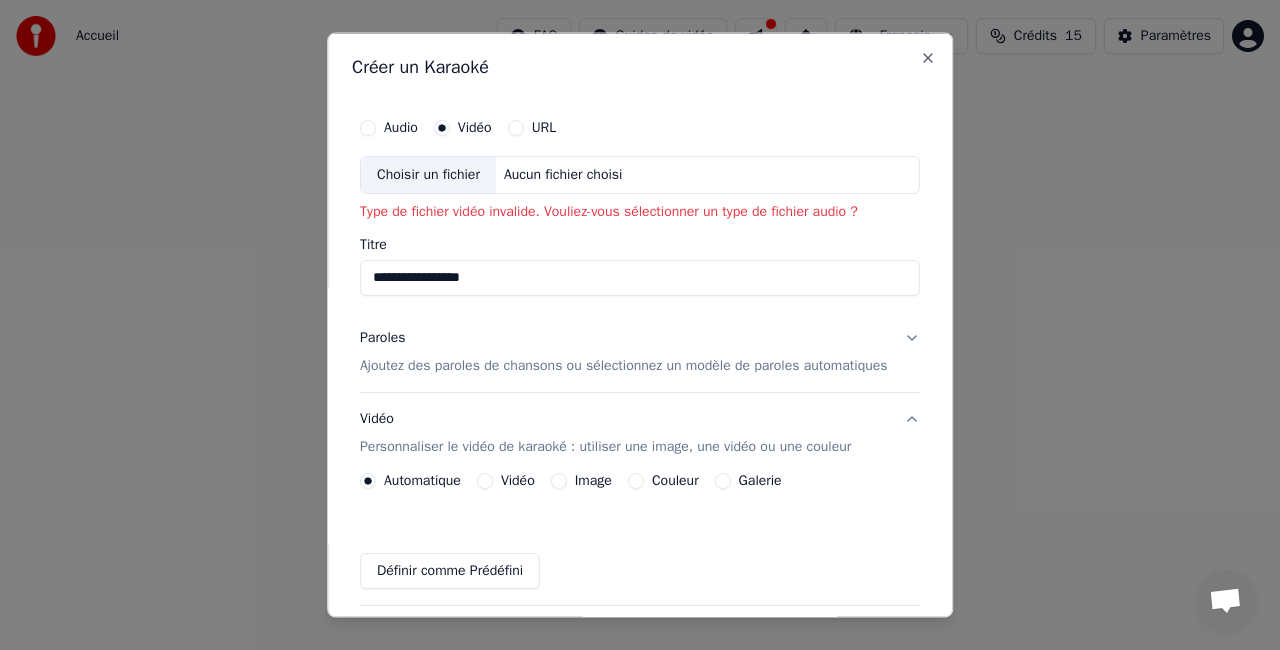 click on "Audio" at bounding box center (368, 128) 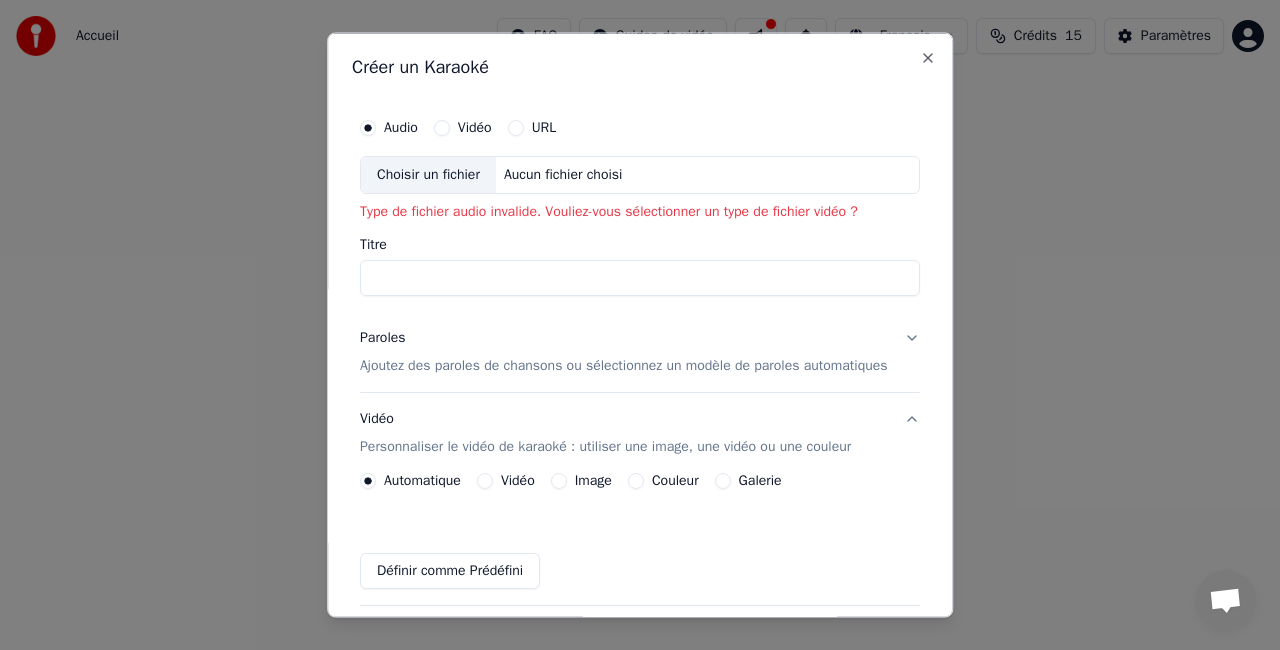 click on "Titre" at bounding box center [640, 277] 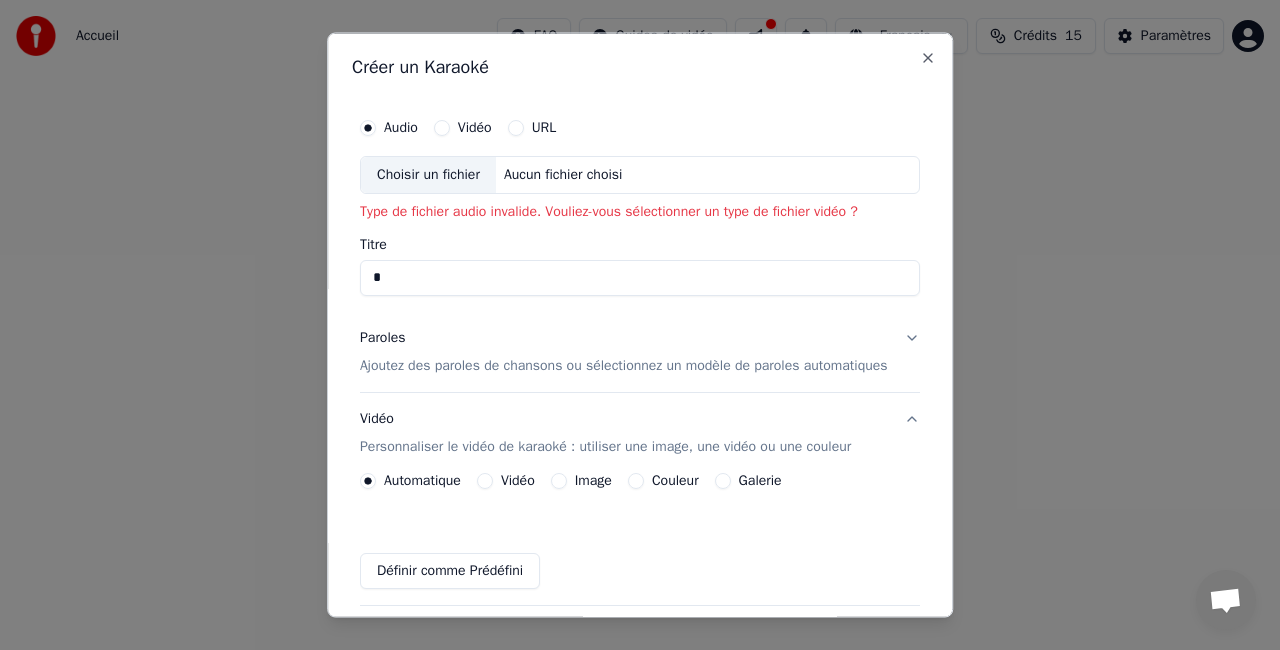 click on "Ajoutez des paroles de chansons ou sélectionnez un modèle de paroles automatiques" at bounding box center (624, 365) 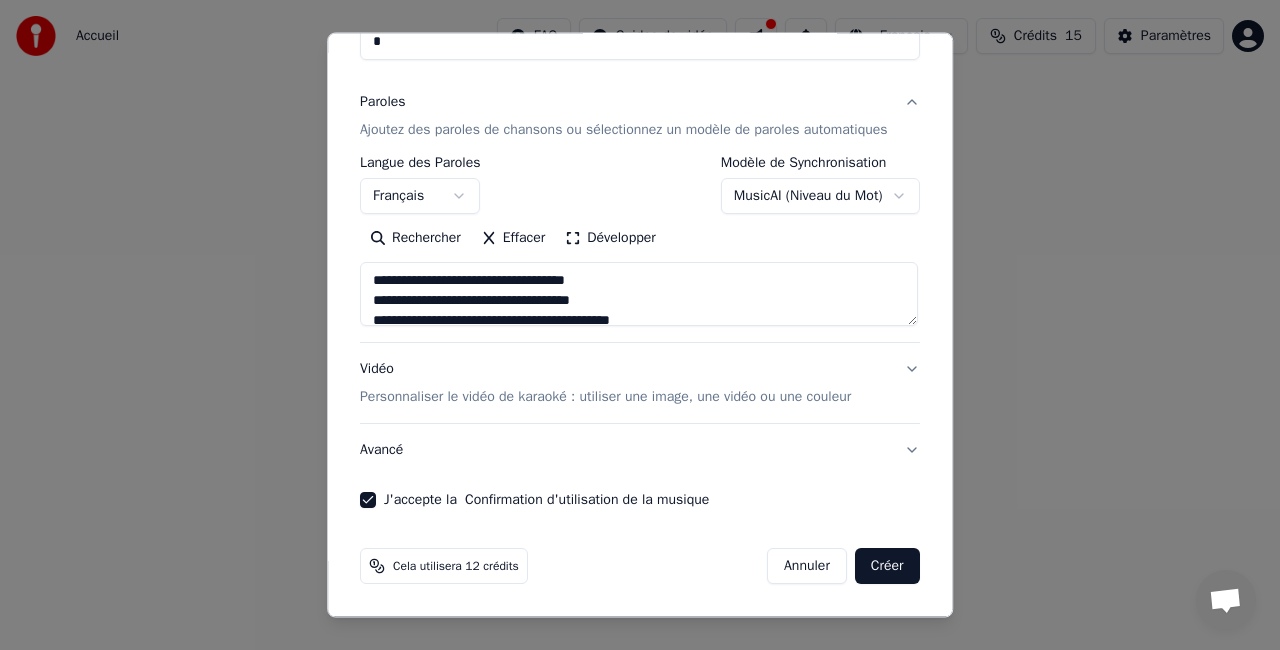 scroll, scrollTop: 0, scrollLeft: 0, axis: both 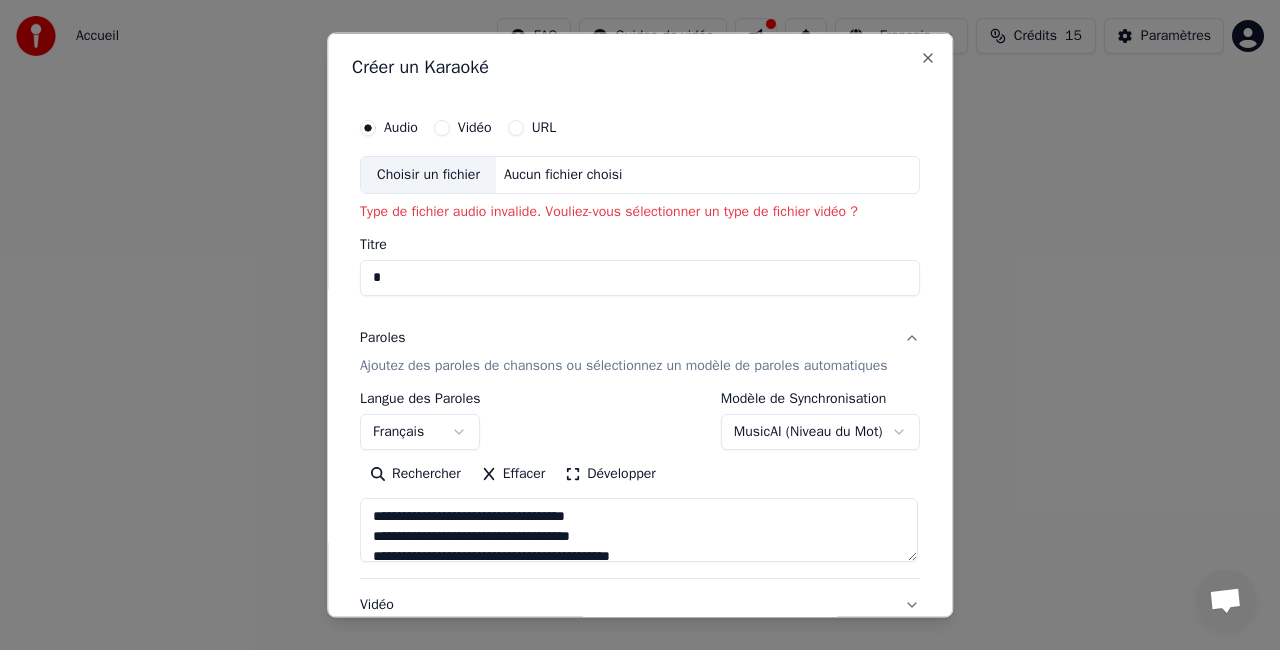 click on "Aucun fichier choisi" at bounding box center (563, 175) 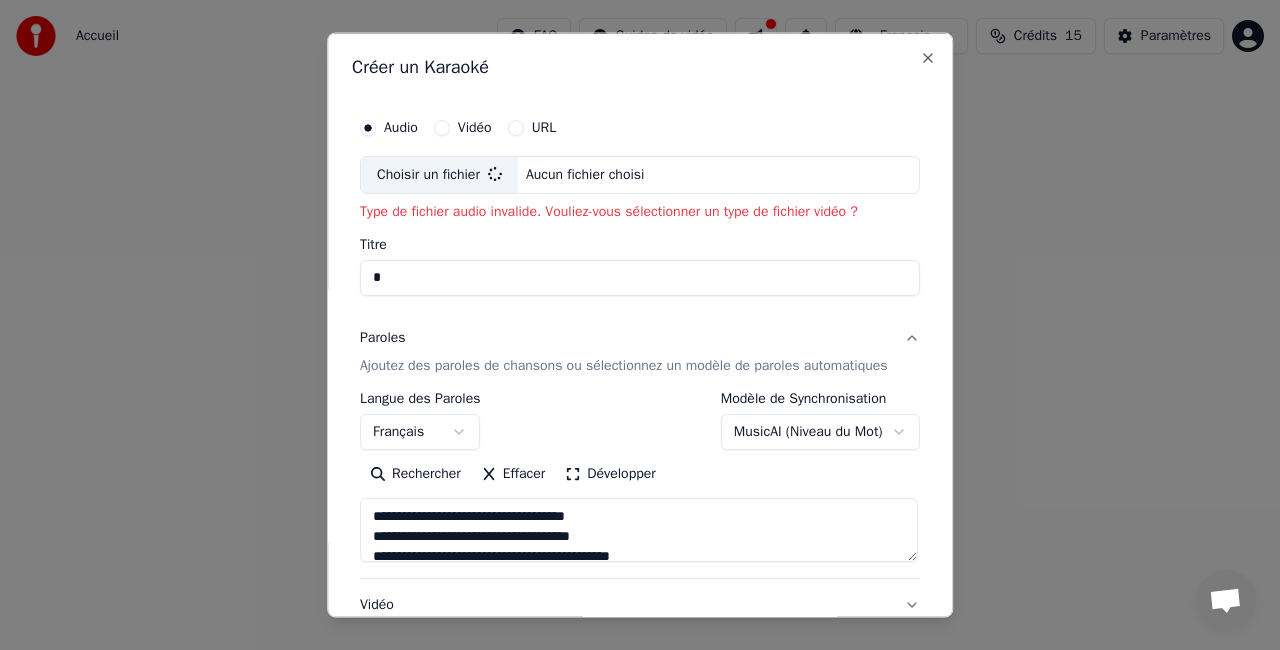 type on "**********" 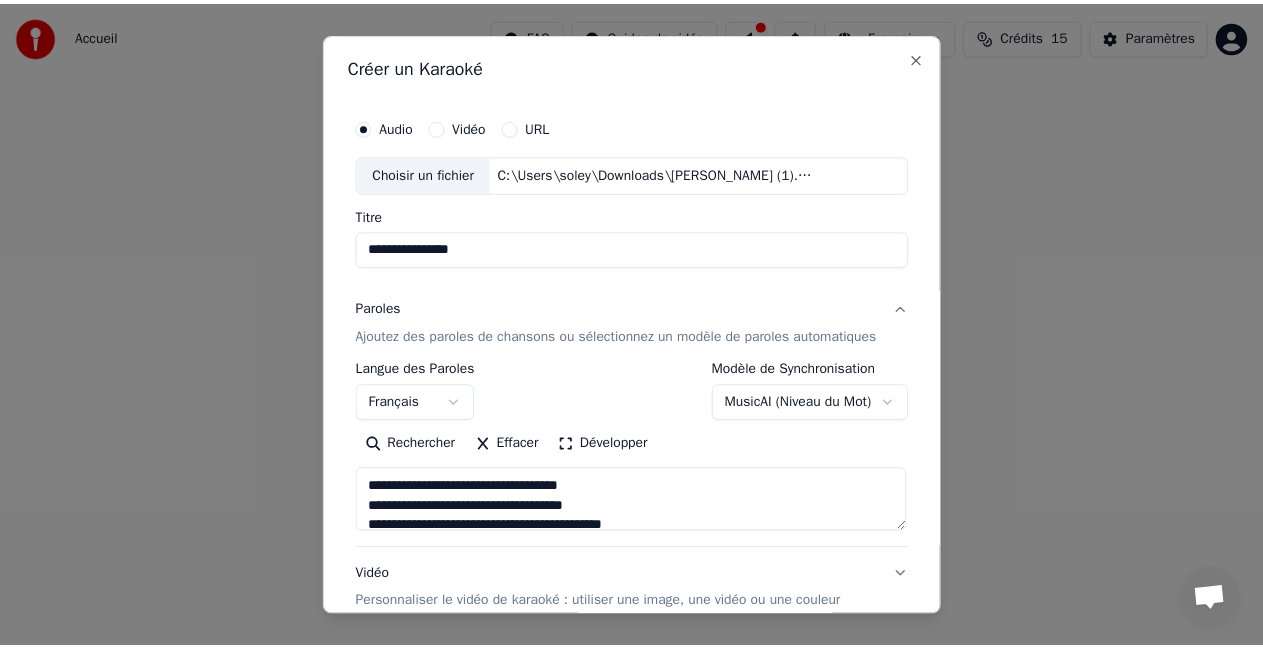 scroll, scrollTop: 224, scrollLeft: 0, axis: vertical 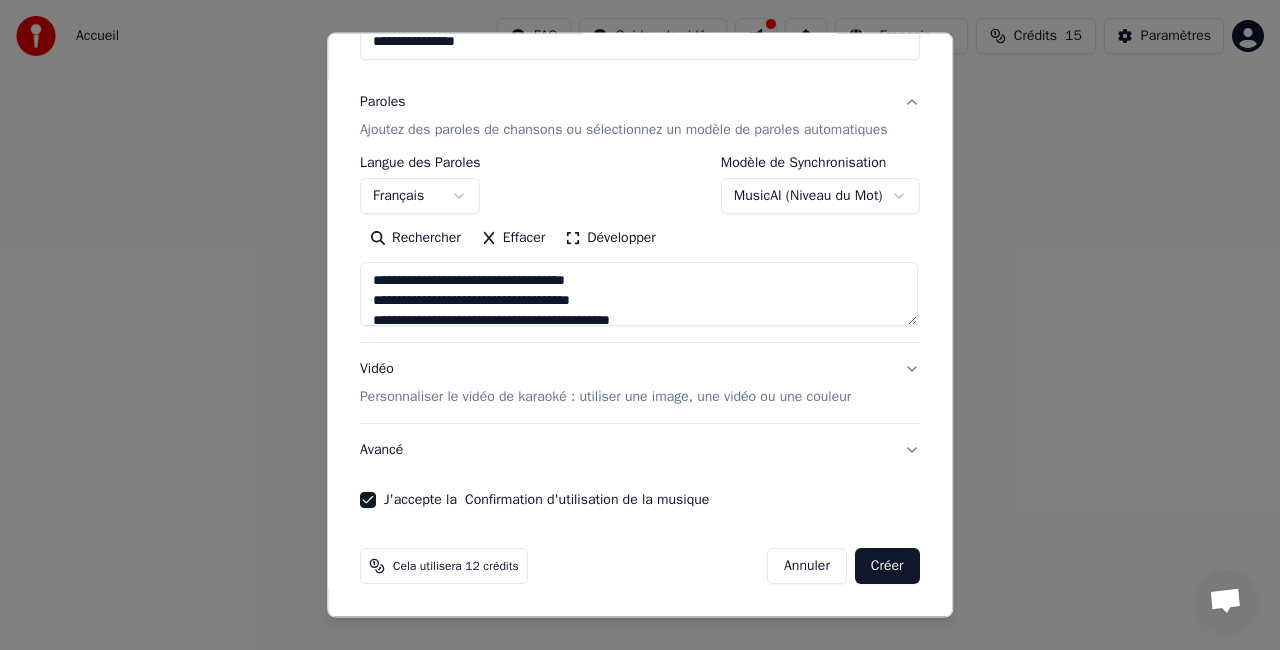 click on "Créer" at bounding box center (887, 566) 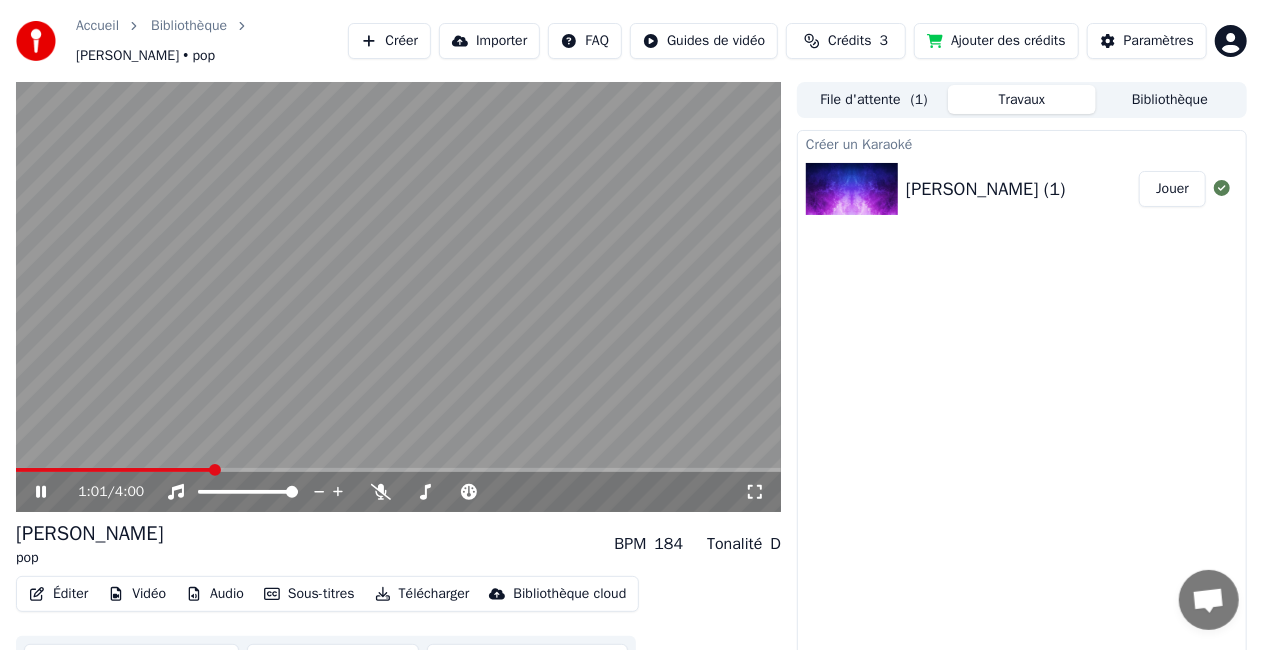 click on "Audio" at bounding box center (215, 594) 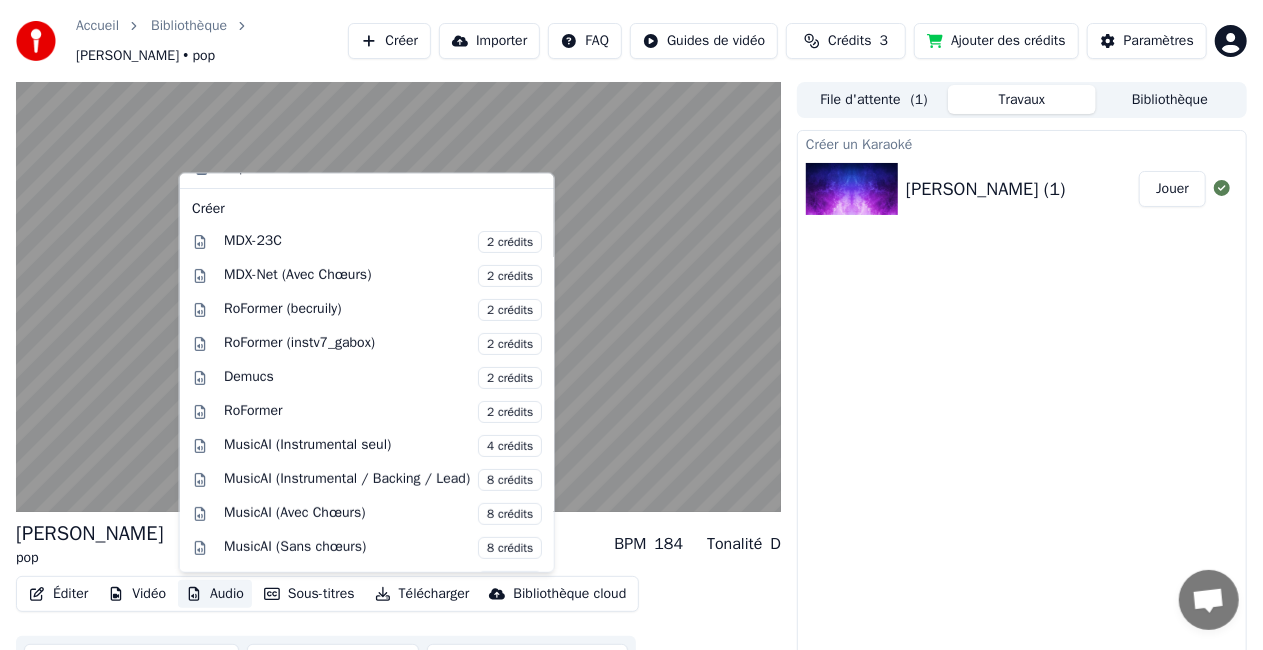 scroll, scrollTop: 174, scrollLeft: 0, axis: vertical 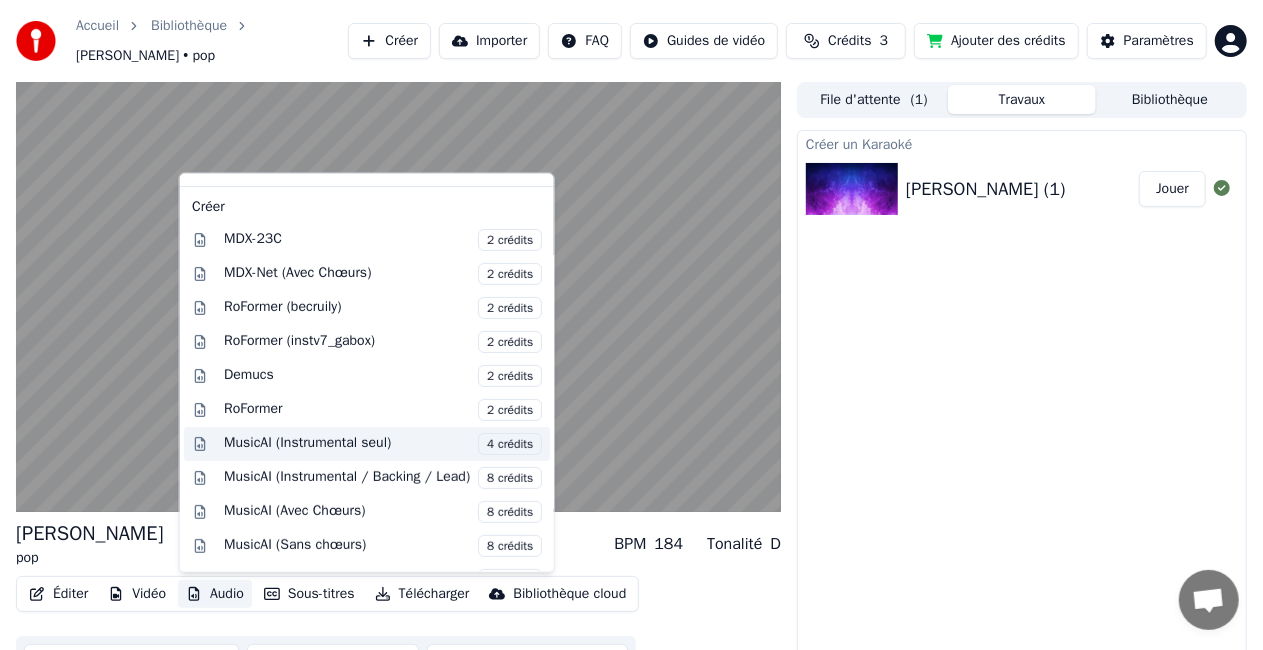 click on "MusicAI (Instrumental seul) 4 crédits" at bounding box center (383, 443) 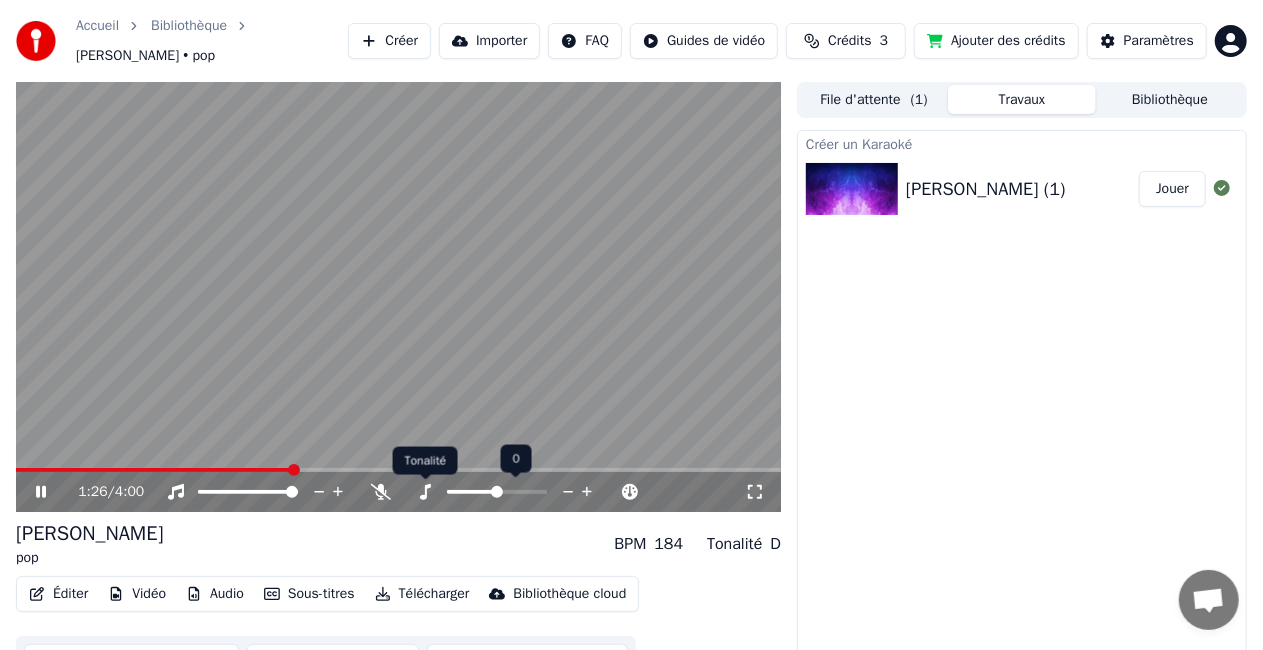 click 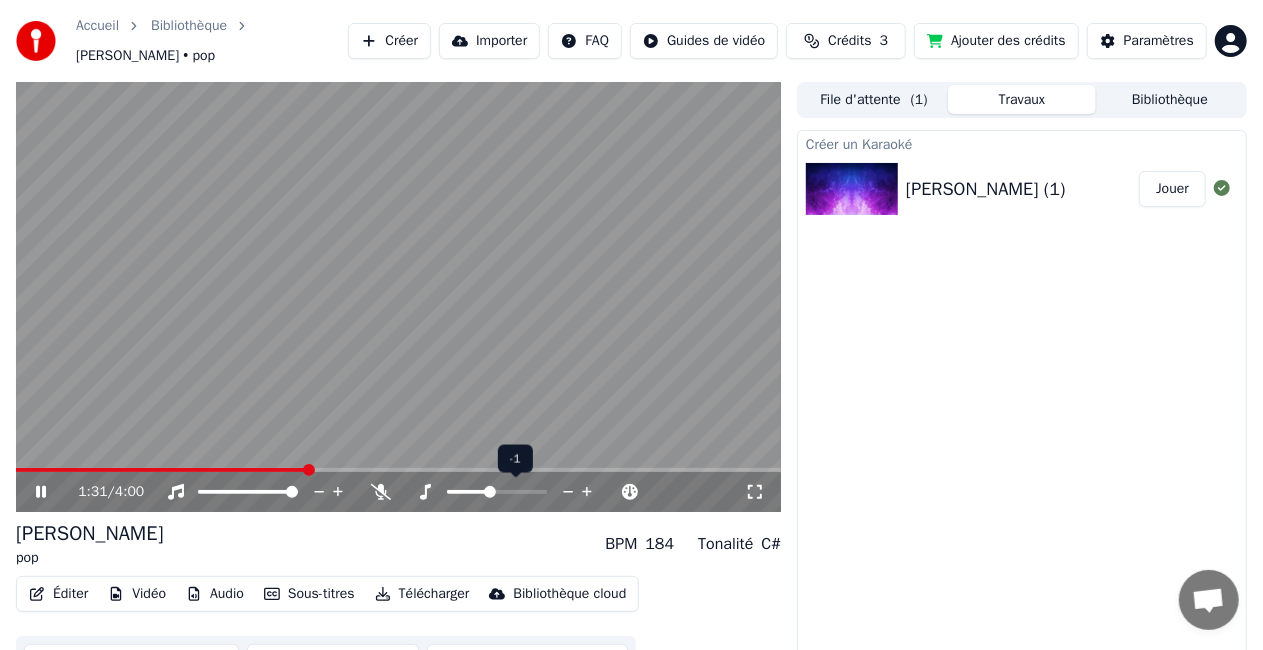 click at bounding box center (490, 492) 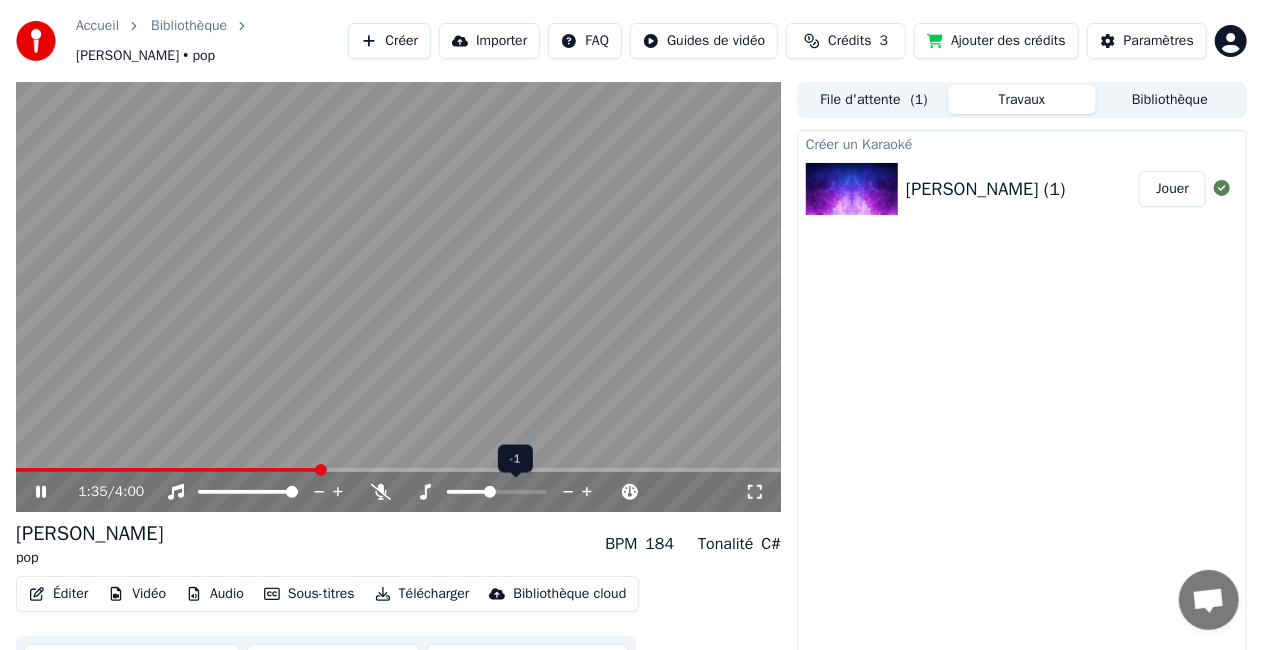 click at bounding box center (490, 492) 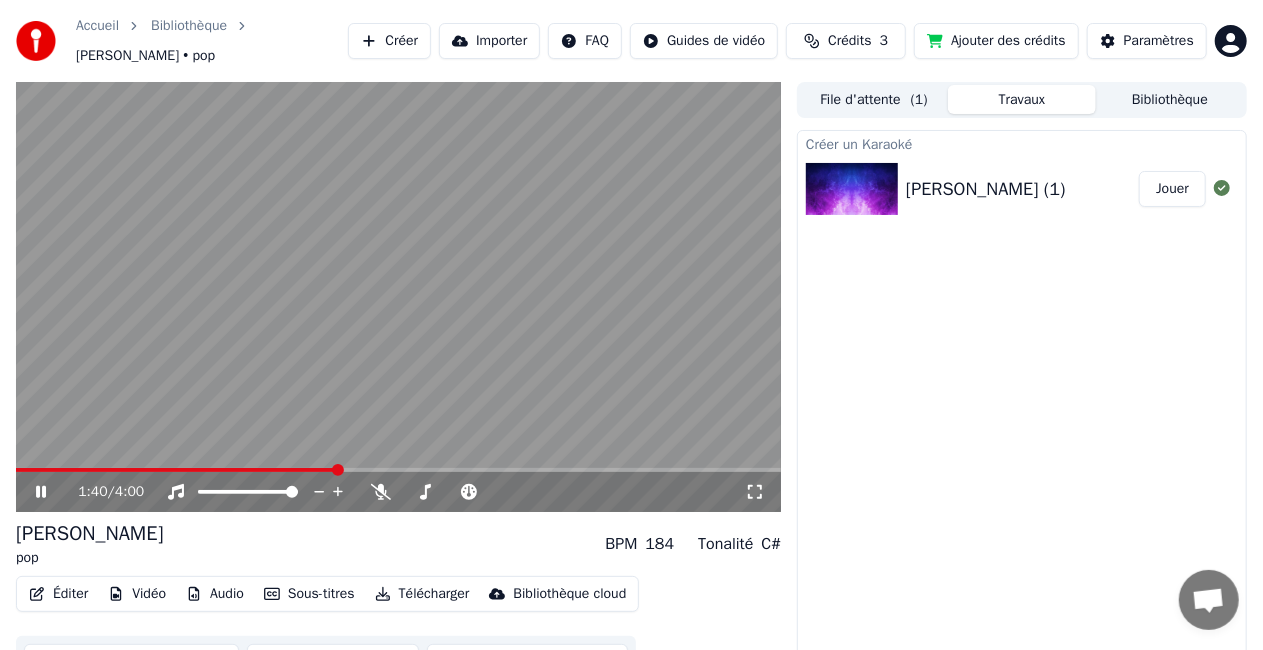 click 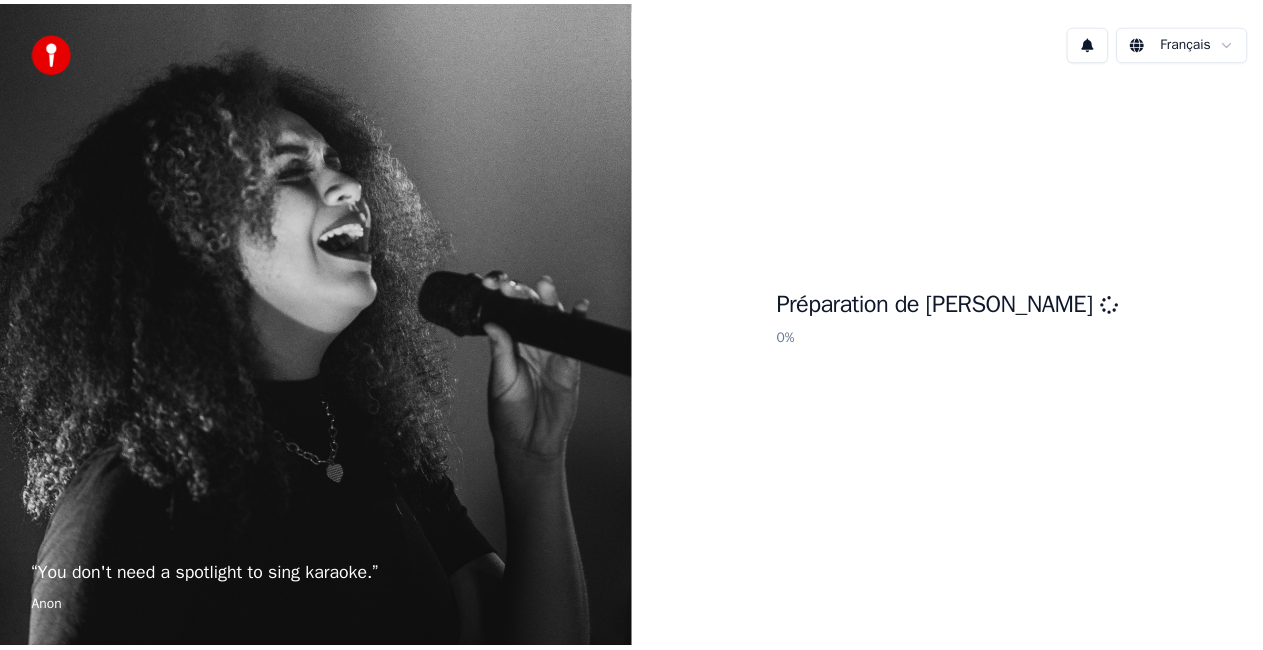scroll, scrollTop: 0, scrollLeft: 0, axis: both 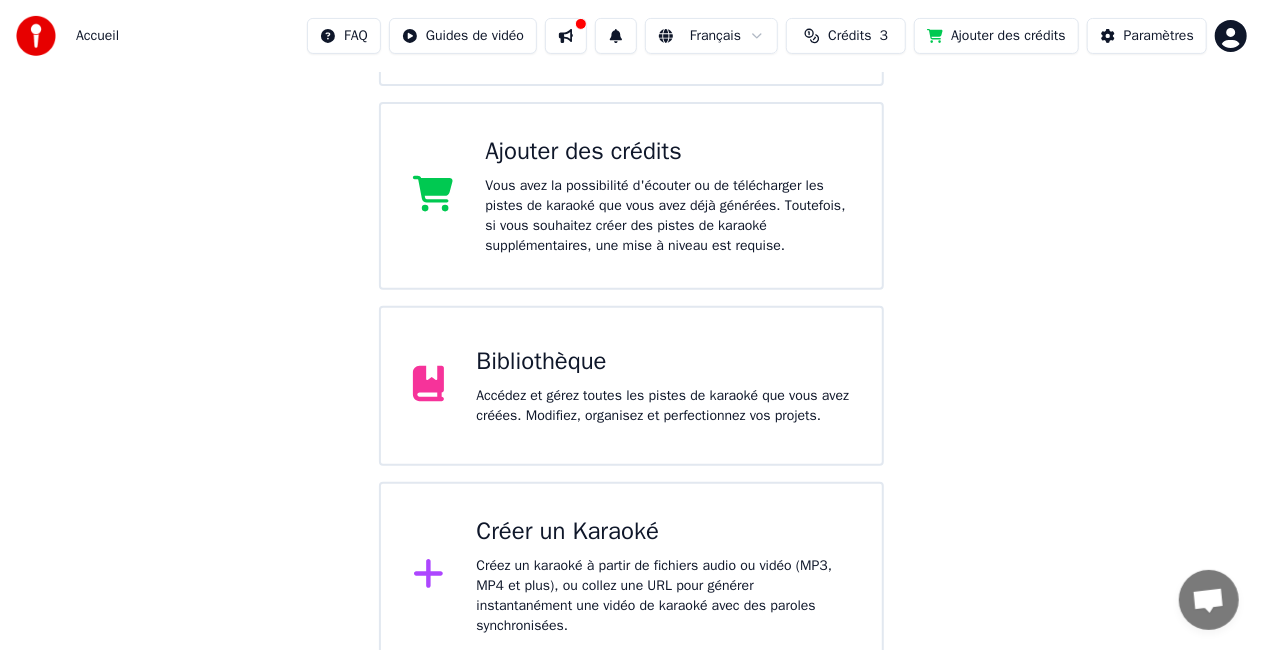 click on "Créez un karaoké à partir de fichiers audio ou vidéo (MP3, MP4 et plus), ou collez une URL pour générer instantanément une vidéo de karaoké avec des paroles synchronisées." at bounding box center (663, 596) 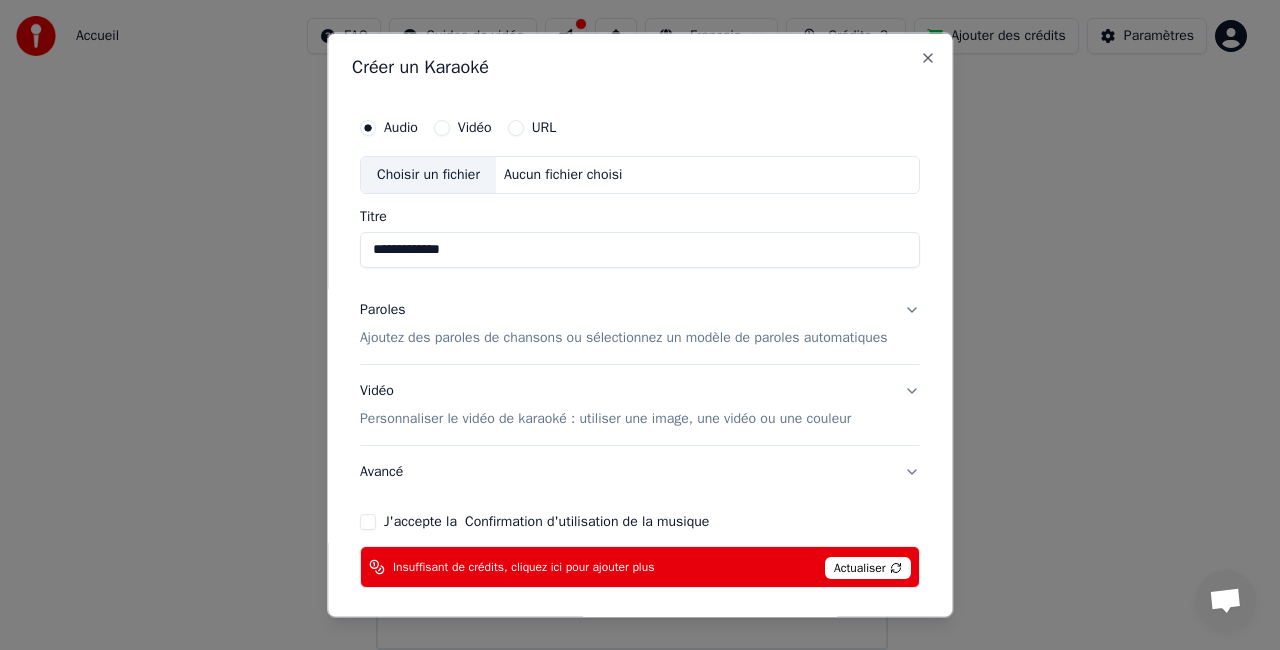 type on "**********" 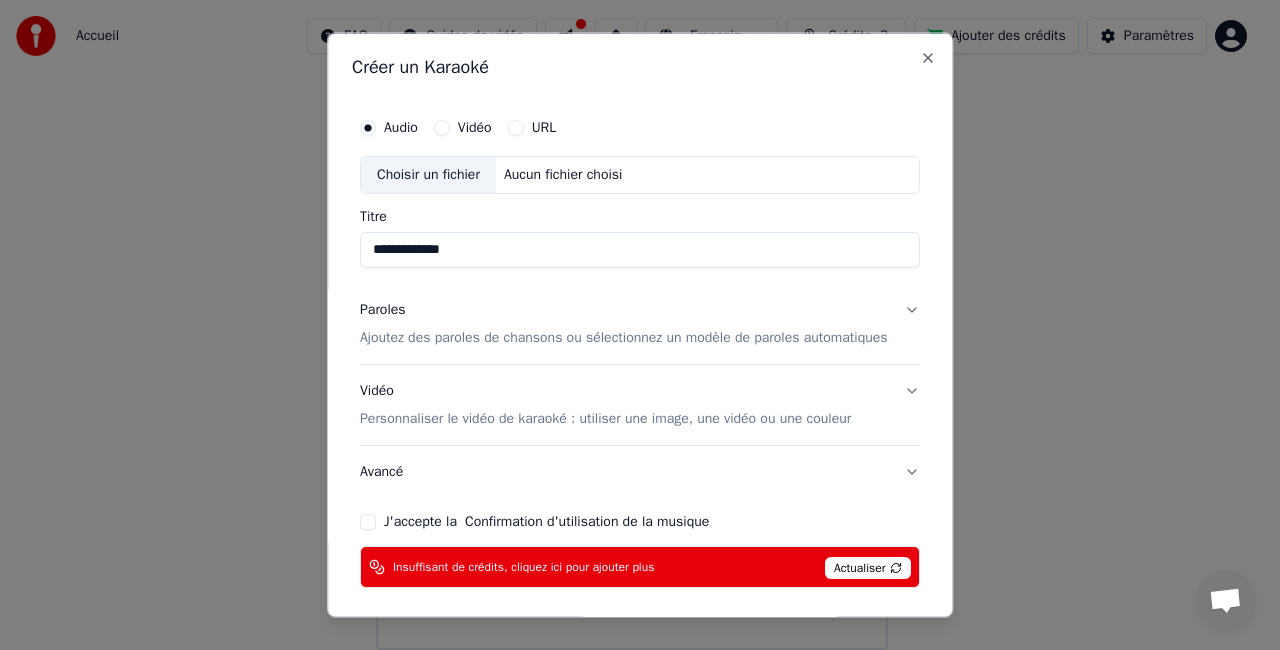 click on "**********" at bounding box center (640, 249) 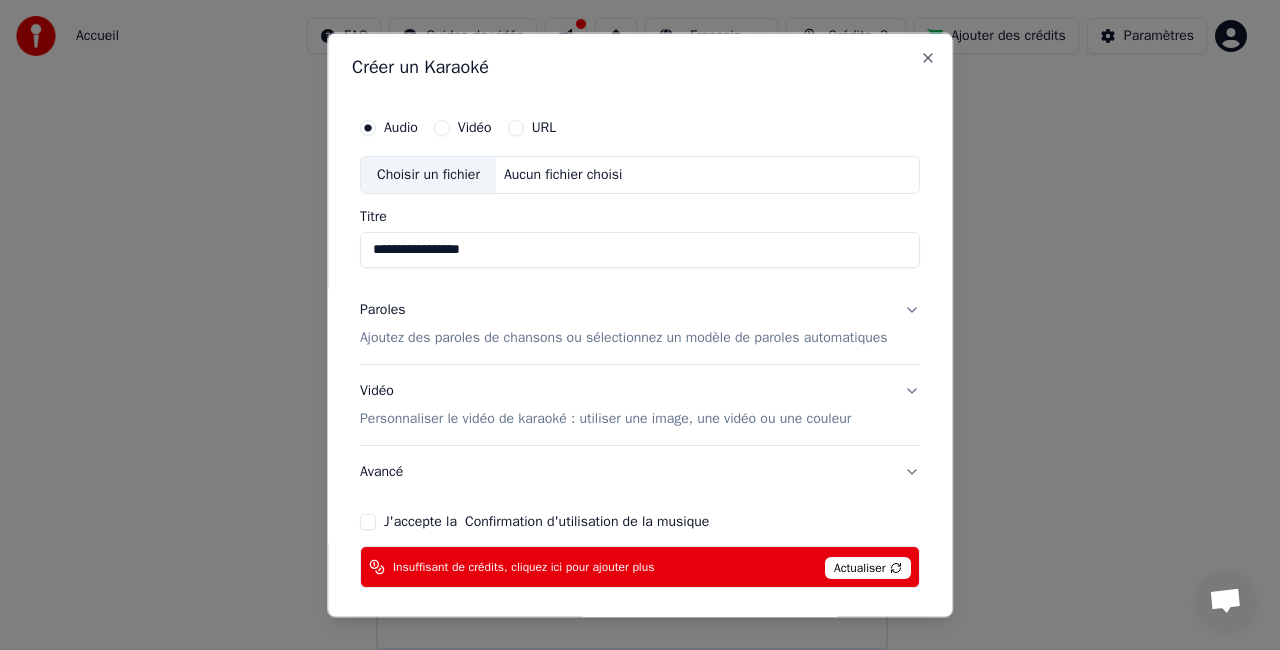 type on "**********" 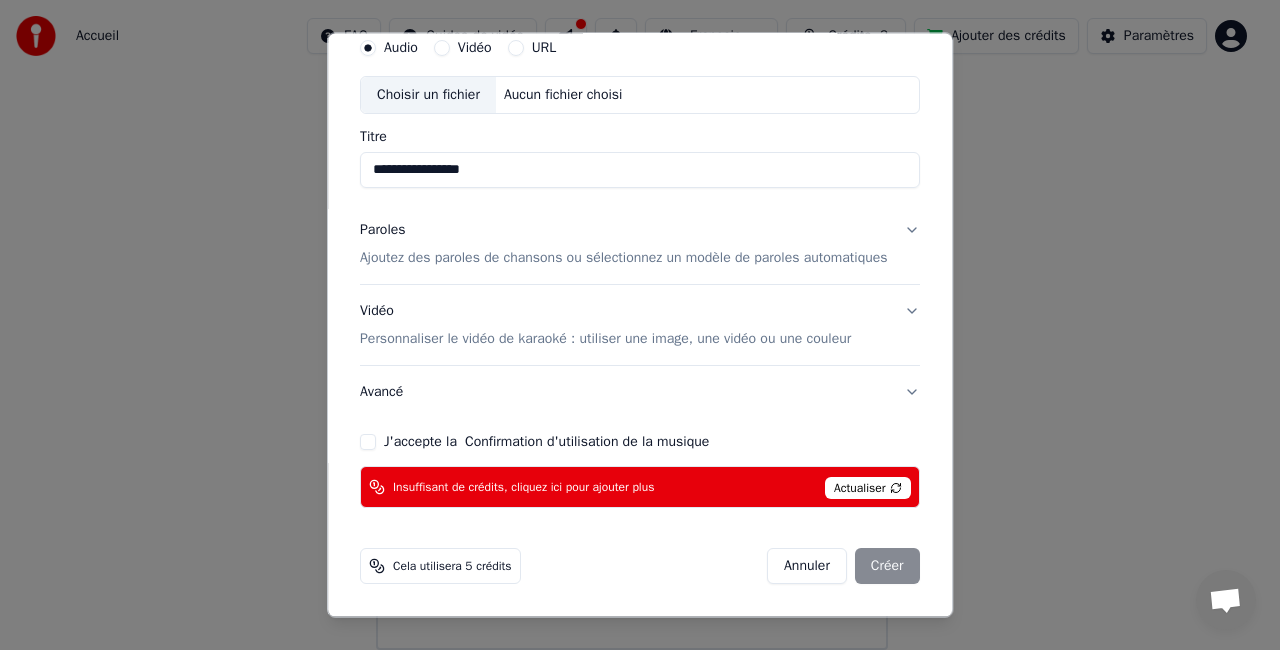 click on "Actualiser" at bounding box center (868, 488) 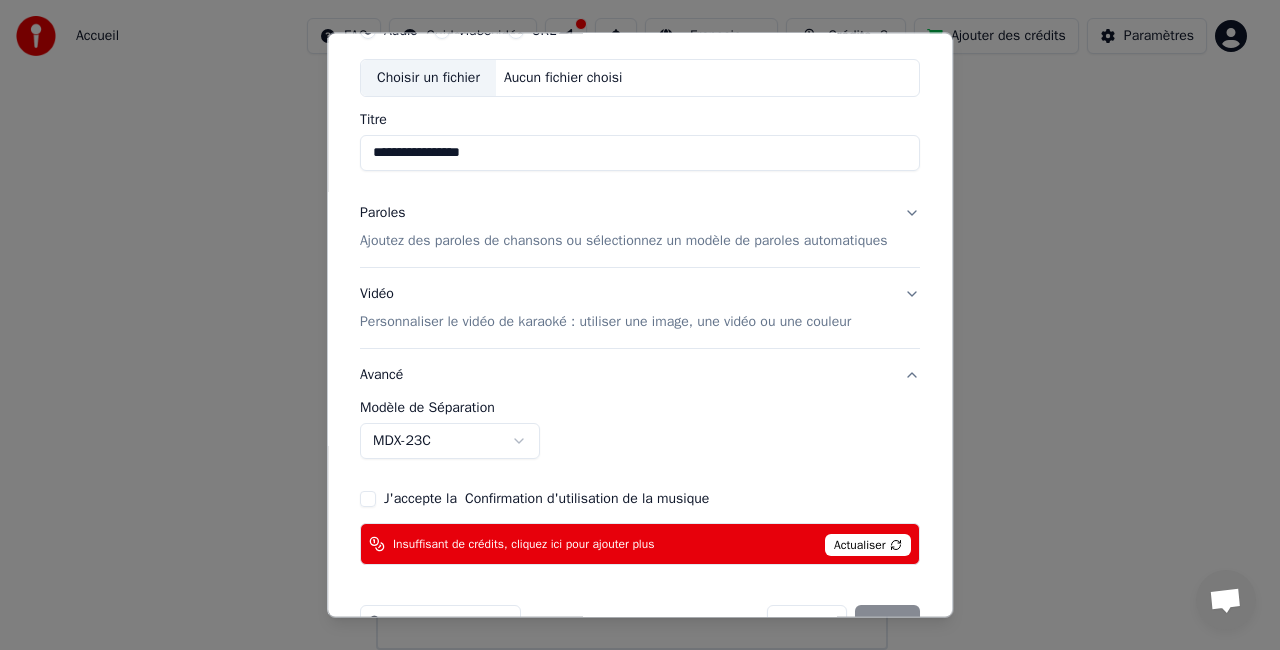 click on "MDX-23C" at bounding box center [450, 441] 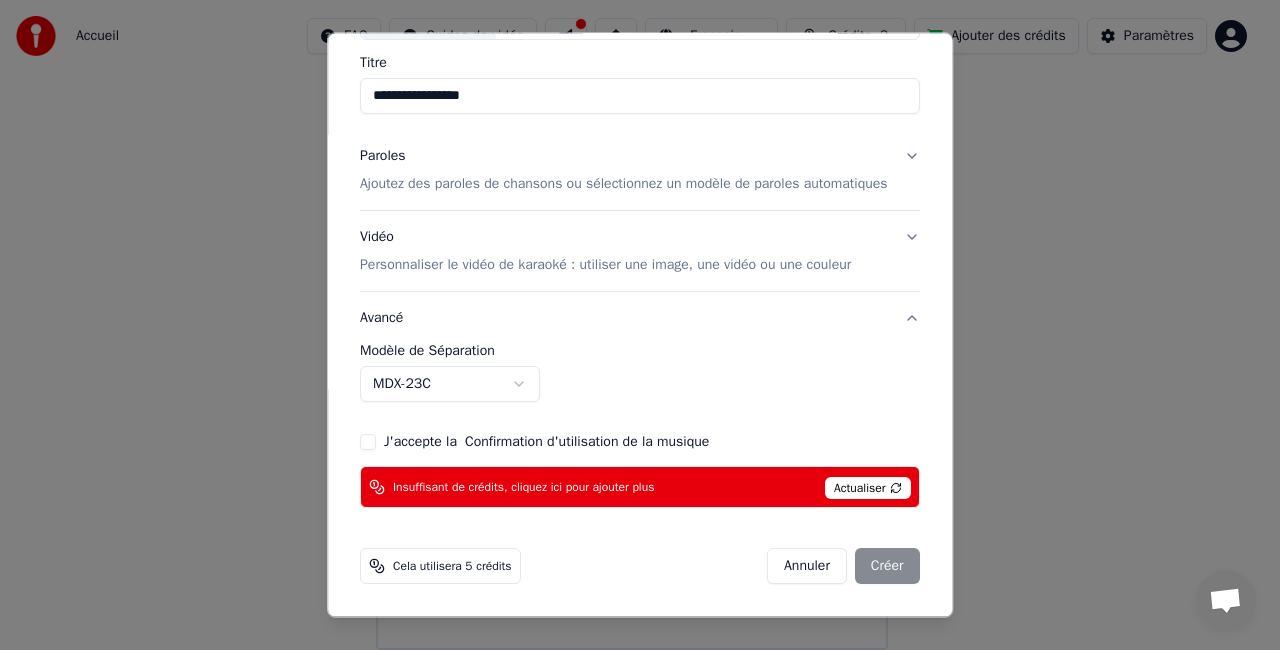 scroll, scrollTop: 0, scrollLeft: 0, axis: both 